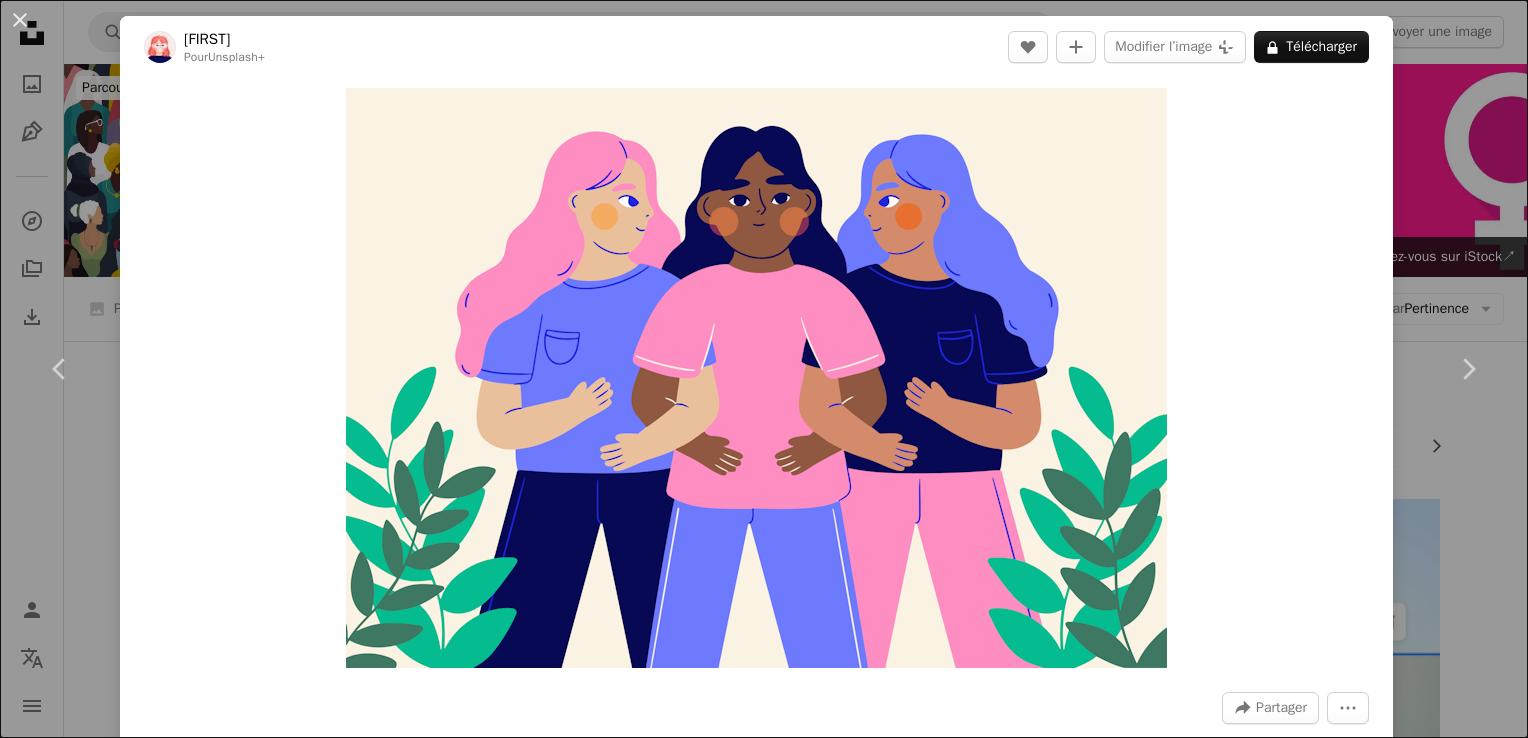 scroll, scrollTop: 5151, scrollLeft: 0, axis: vertical 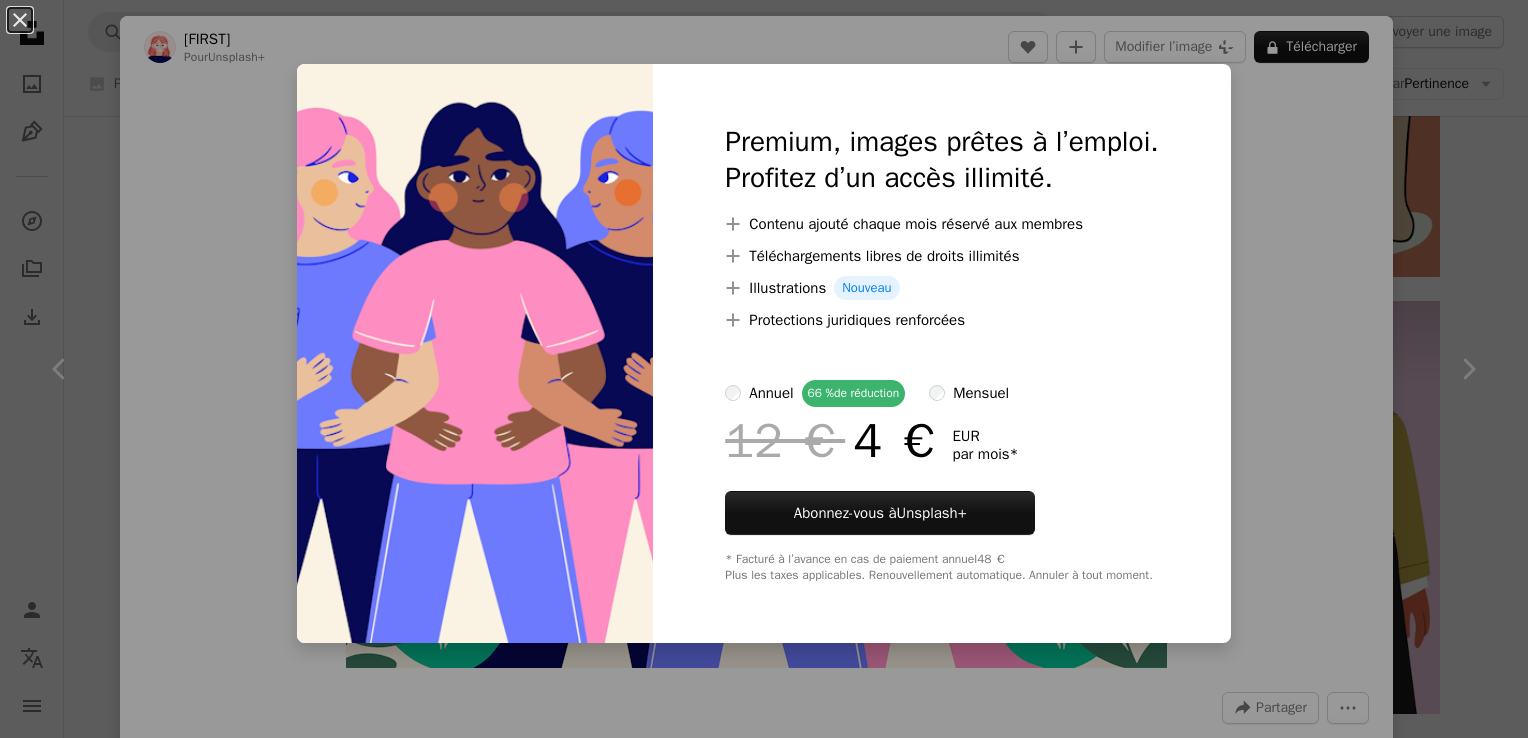 click on "An X shape Premium, images prêtes à l’emploi. Profitez d’un accès illimité. A plus sign Contenu ajouté chaque mois réservé aux membres A plus sign Téléchargements libres de droits illimités A plus sign Illustrations  Nouveau A plus sign Protections juridiques renforcées annuel 66 %  de réduction mensuel 12 €   4 € EUR par mois * Abonnez-vous à  Unsplash+ * Facturé à l’avance en cas de paiement annuel  48 € Plus les taxes applicables. Renouvellement automatique. Annuler à tout moment." at bounding box center [764, 369] 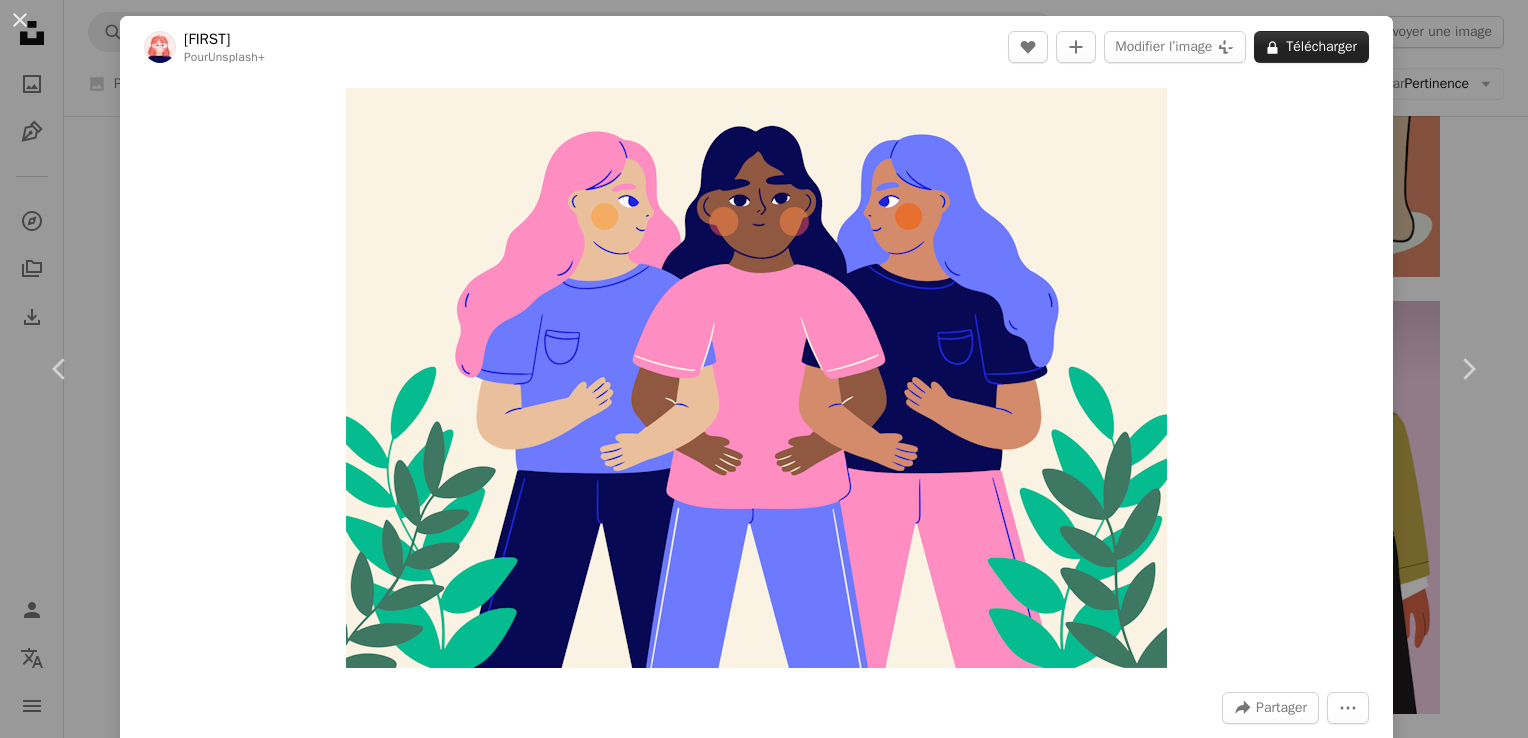 click on "A lock   Télécharger" at bounding box center [1311, 47] 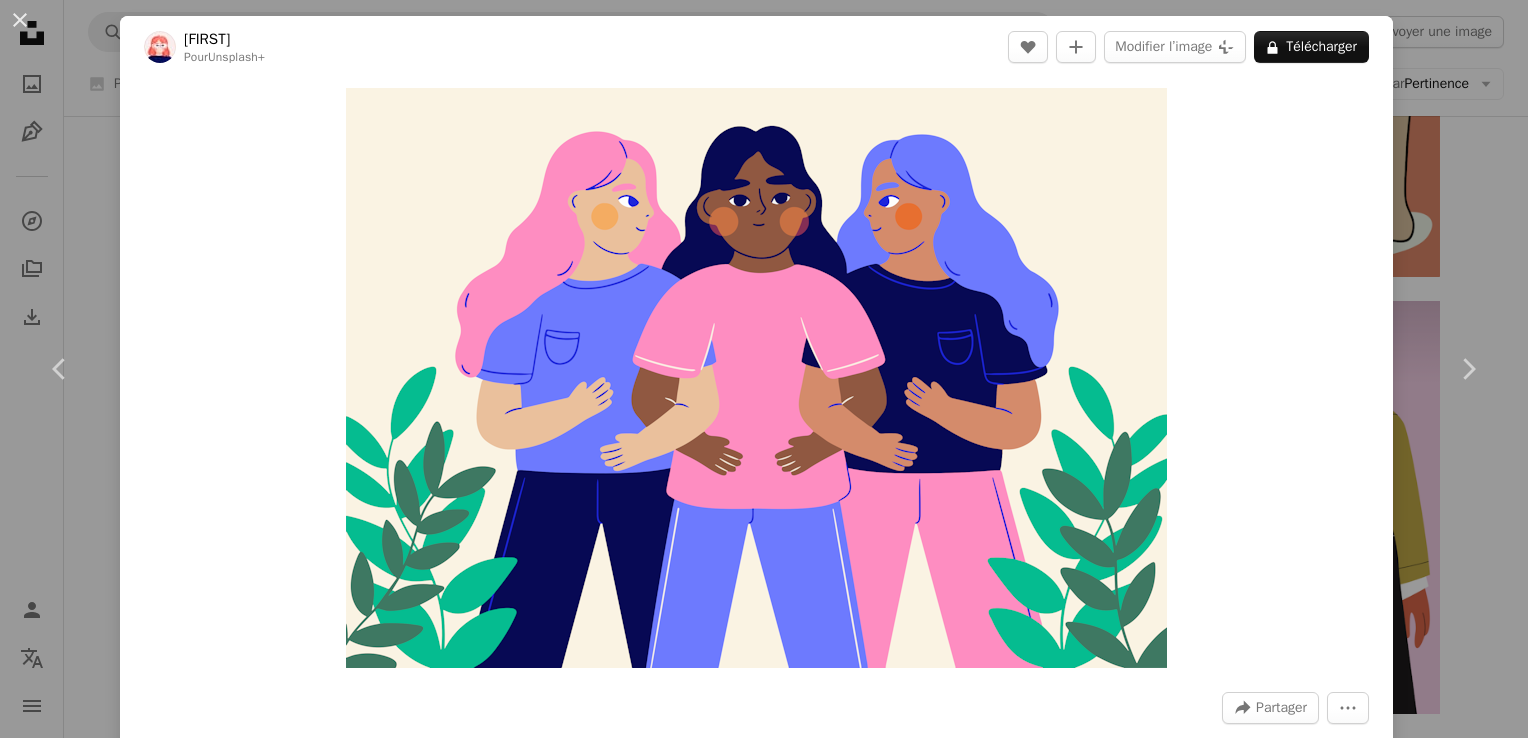 click on "An X shape Premium, images prêtes à l’emploi. Profitez d’un accès illimité. A plus sign Contenu ajouté chaque mois réservé aux membres A plus sign Téléchargements libres de droits illimités A plus sign Illustrations  Nouveau A plus sign Protections juridiques renforcées annuel 66 %  de réduction mensuel 12 €   4 € EUR par mois * Abonnez-vous à  Unsplash+ * Facturé à l’avance en cas de paiement annuel  48 € Plus les taxes applicables. Renouvellement automatique. Annuler à tout moment." at bounding box center [764, 5885] 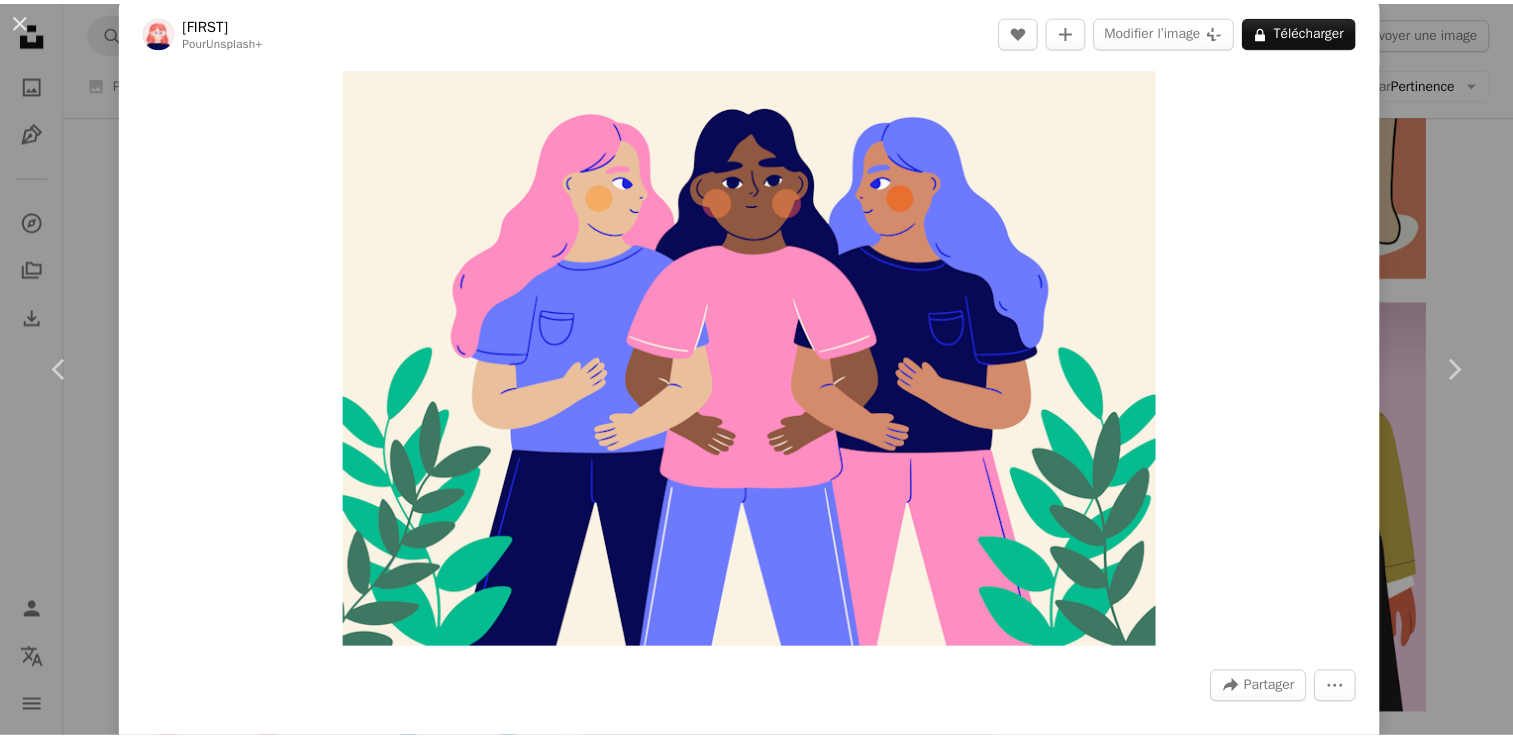scroll, scrollTop: 10, scrollLeft: 0, axis: vertical 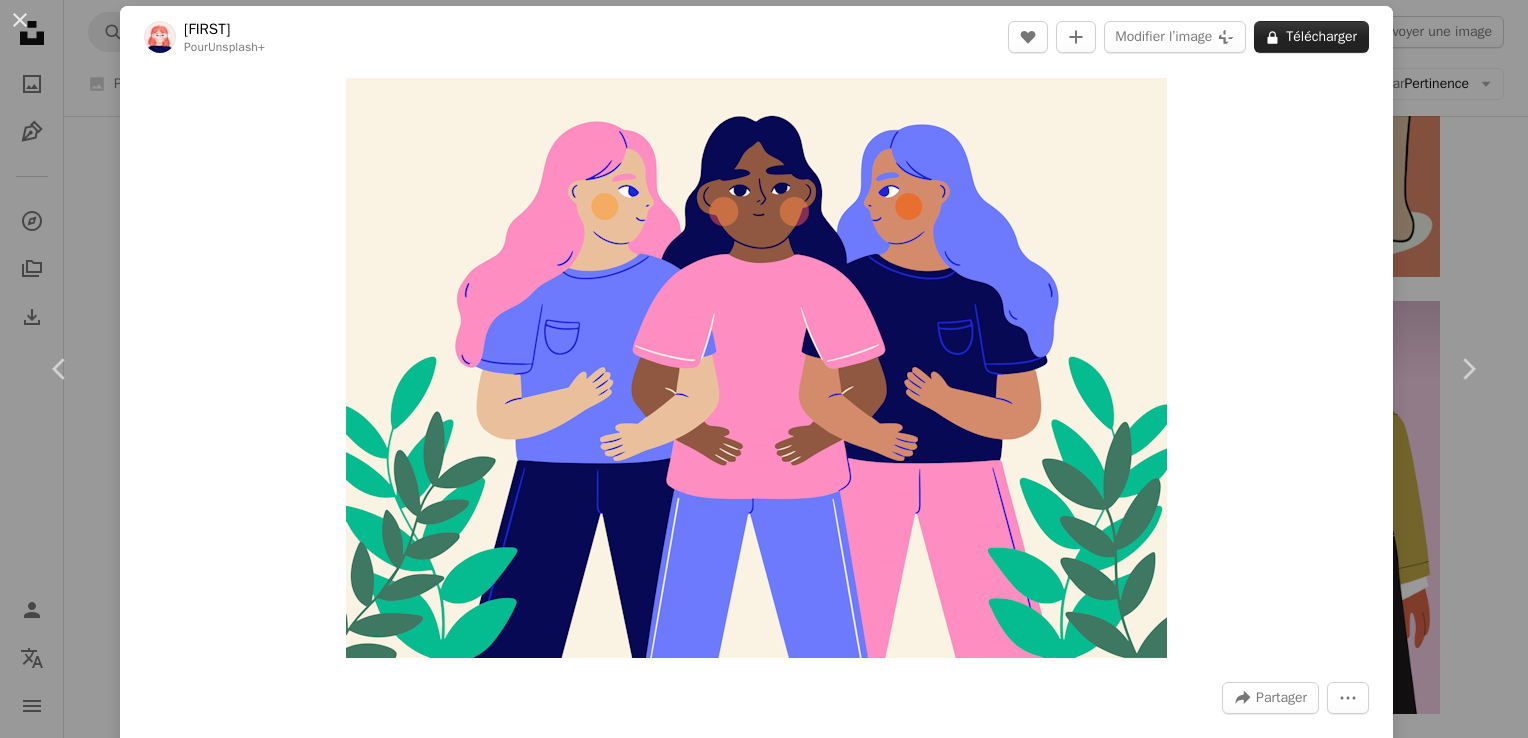 click on "A lock   Télécharger" at bounding box center (1311, 37) 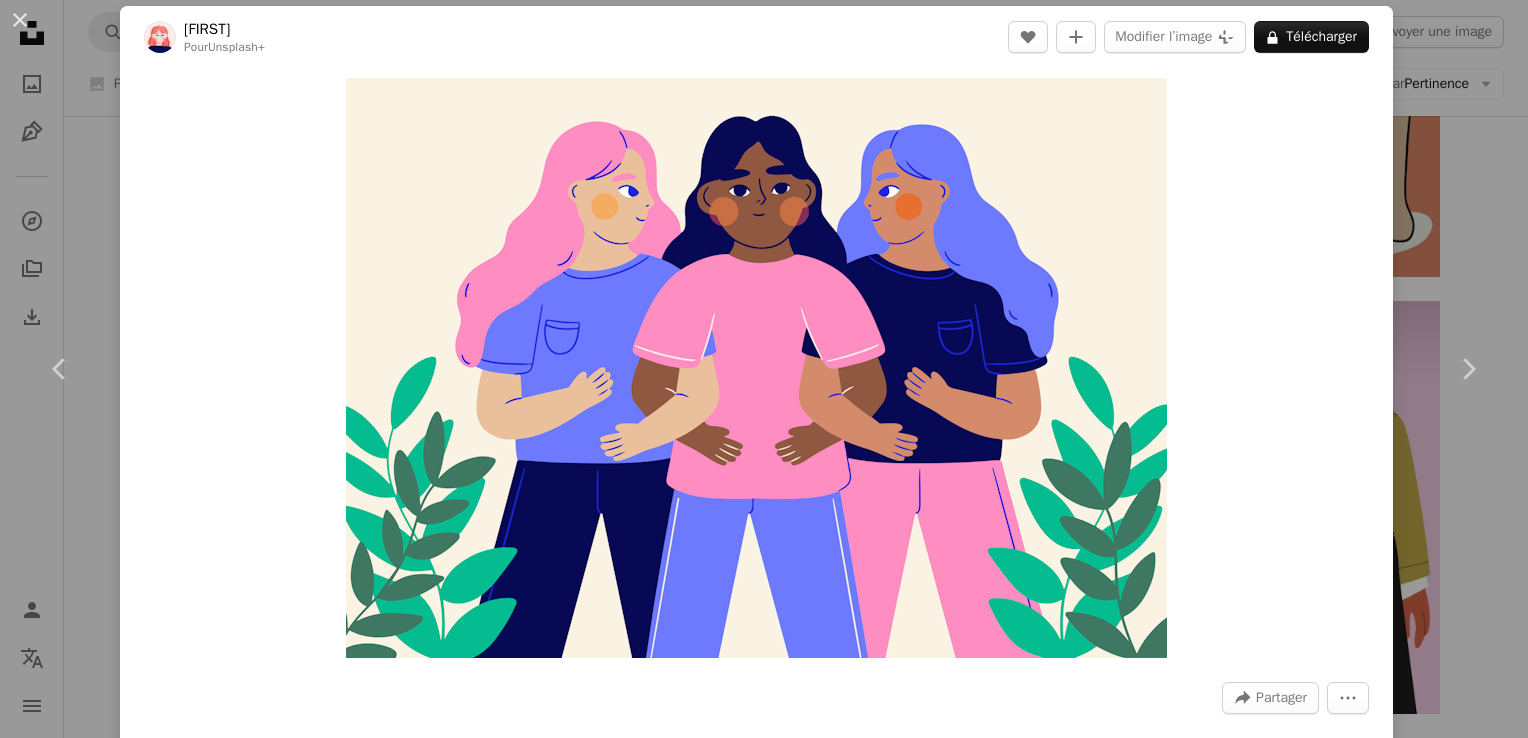 click on "An X shape Premium, images prêtes à l’emploi. Profitez d’un accès illimité. A plus sign Contenu ajouté chaque mois réservé aux membres A plus sign Téléchargements libres de droits illimités A plus sign Illustrations  Nouveau A plus sign Protections juridiques renforcées annuel 66 %  de réduction mensuel 12 €   4 € EUR par mois * Abonnez-vous à  Unsplash+ * Facturé à l’avance en cas de paiement annuel  48 € Plus les taxes applicables. Renouvellement automatique. Annuler à tout moment." at bounding box center [764, 5885] 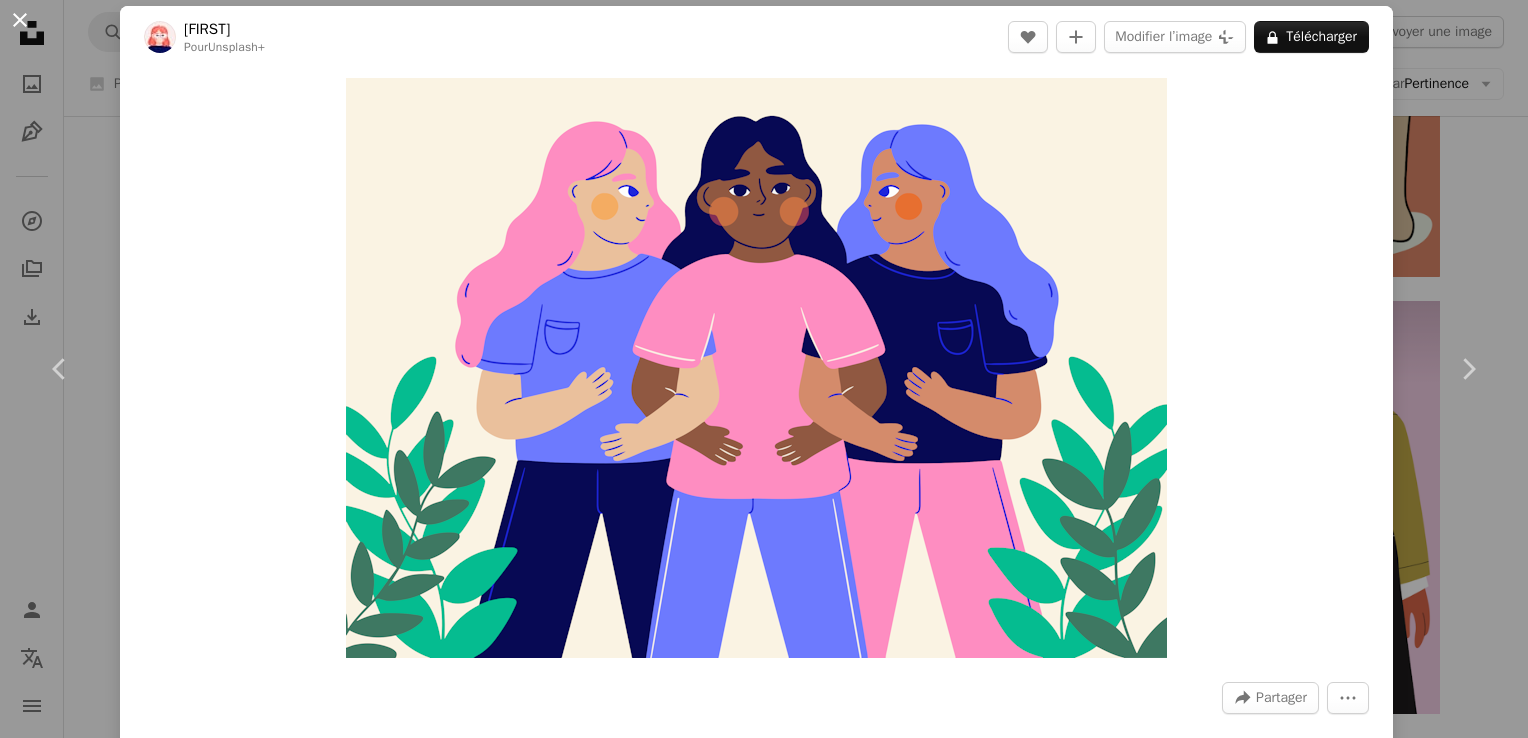 click on "An X shape" at bounding box center (20, 20) 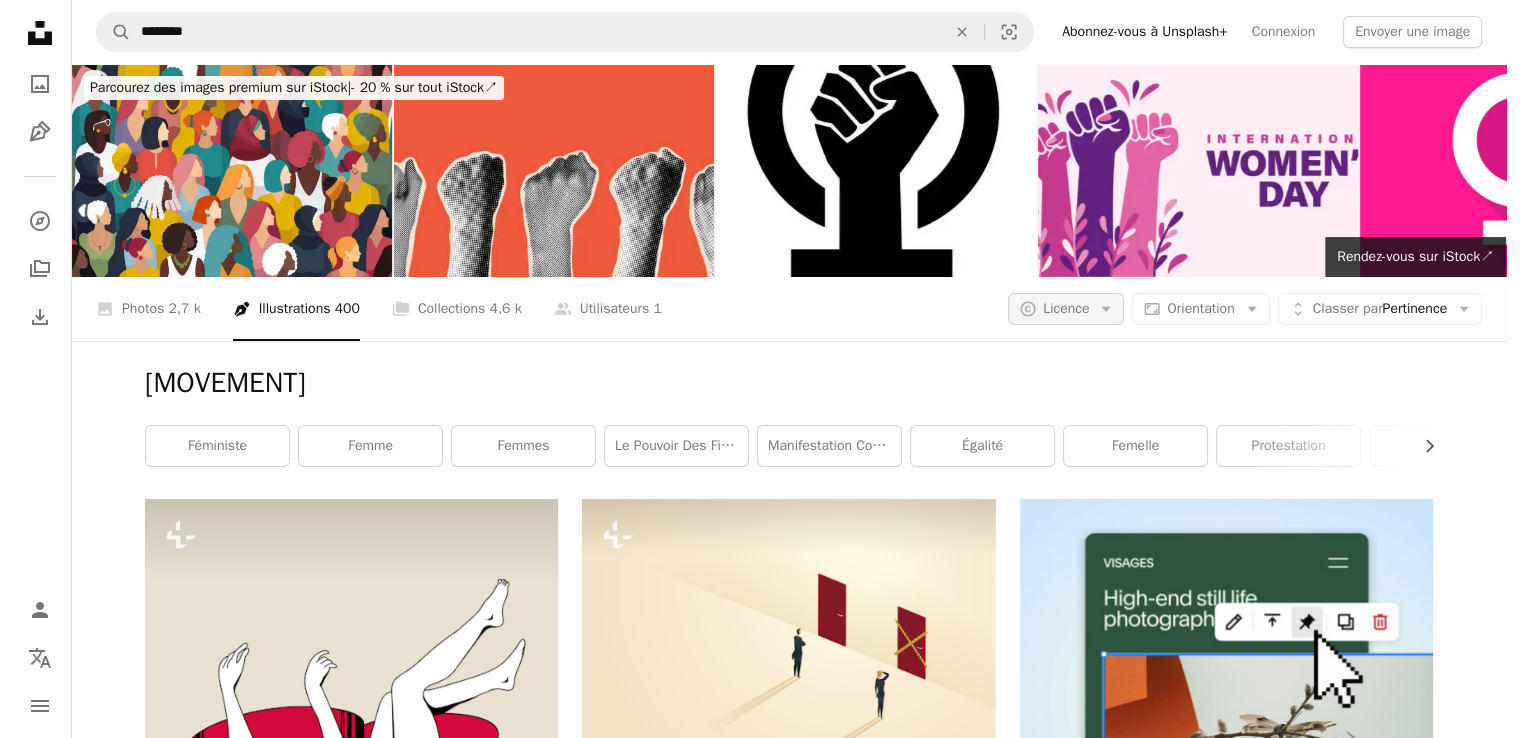 scroll, scrollTop: 0, scrollLeft: 0, axis: both 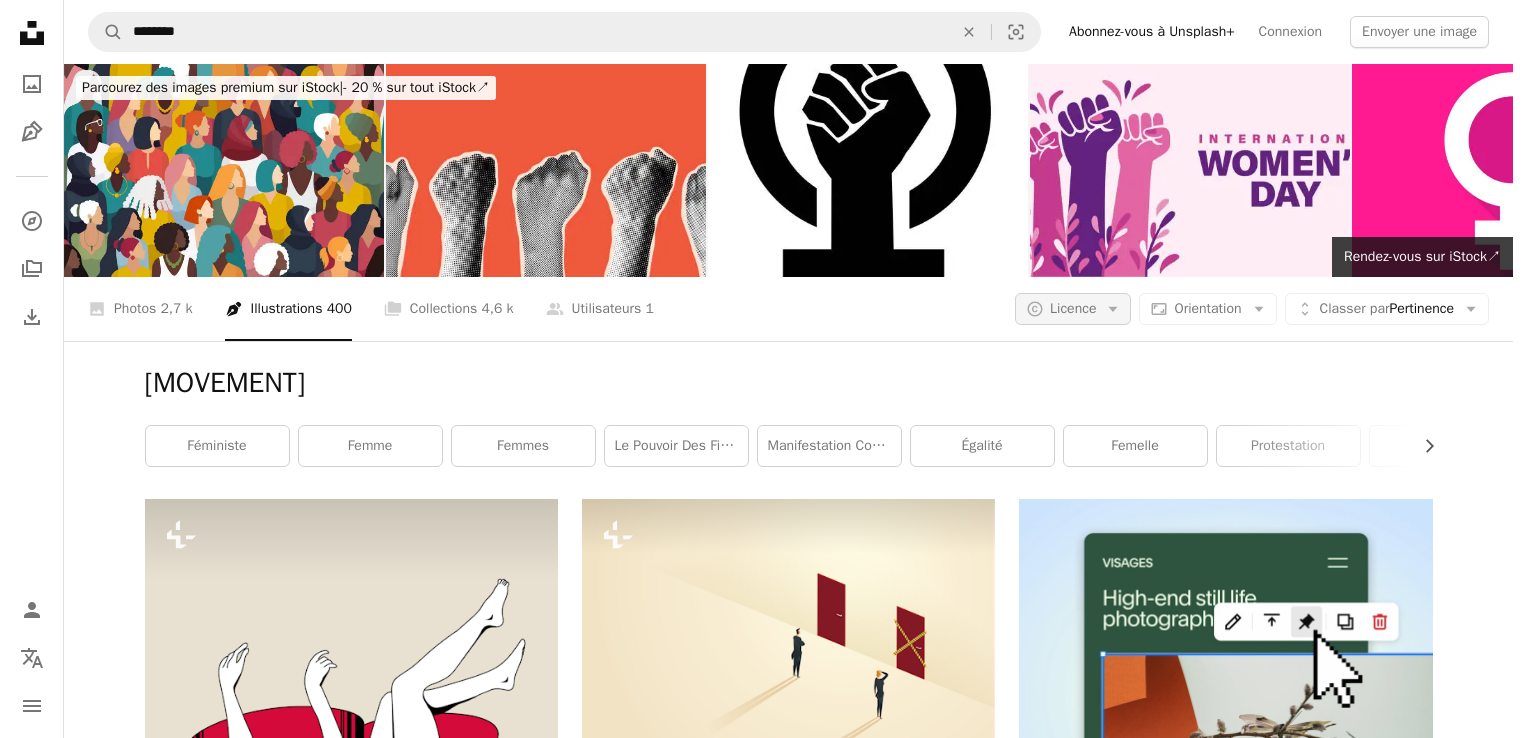 click on "A copyright icon © Licence Arrow down" at bounding box center (1073, 309) 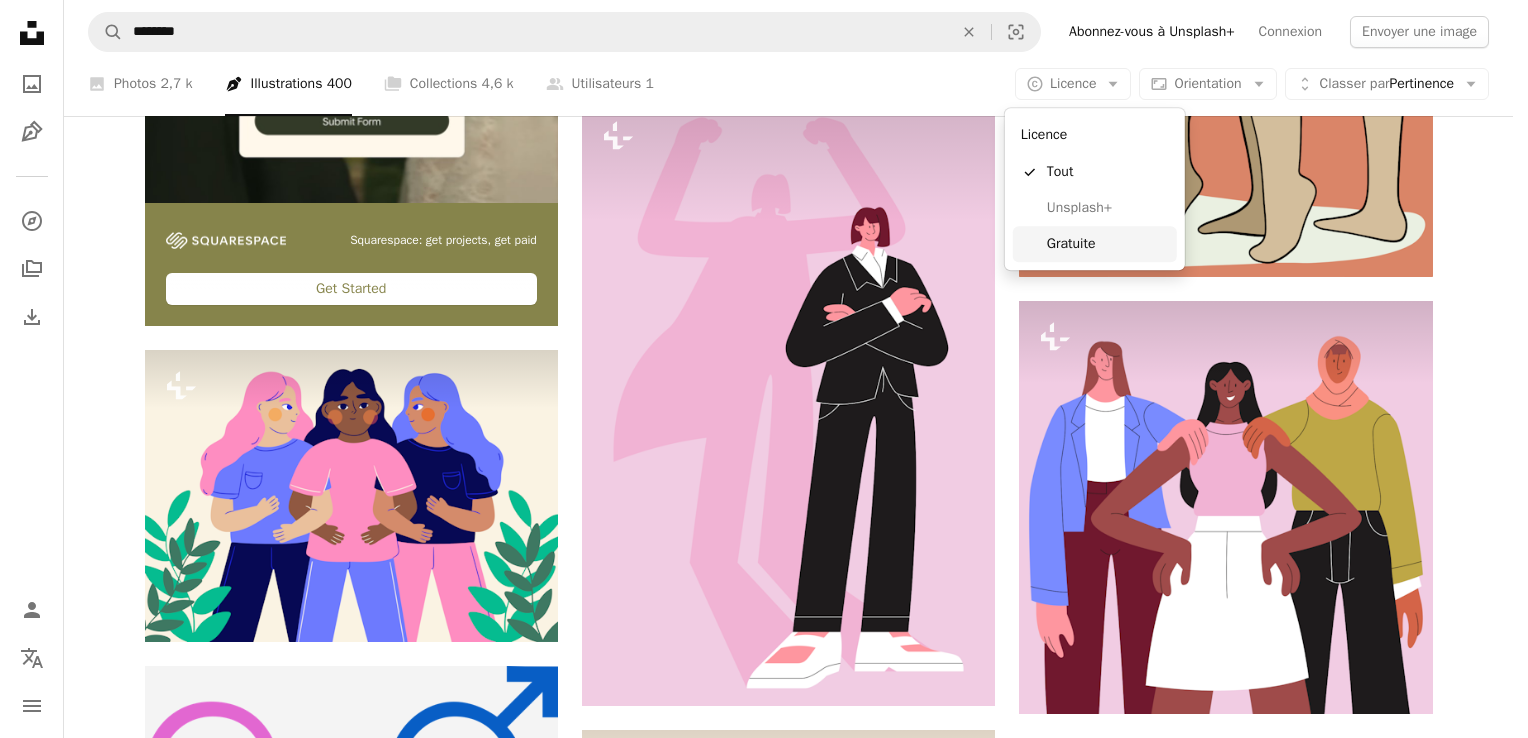 click on "Gratuite" at bounding box center [1108, 244] 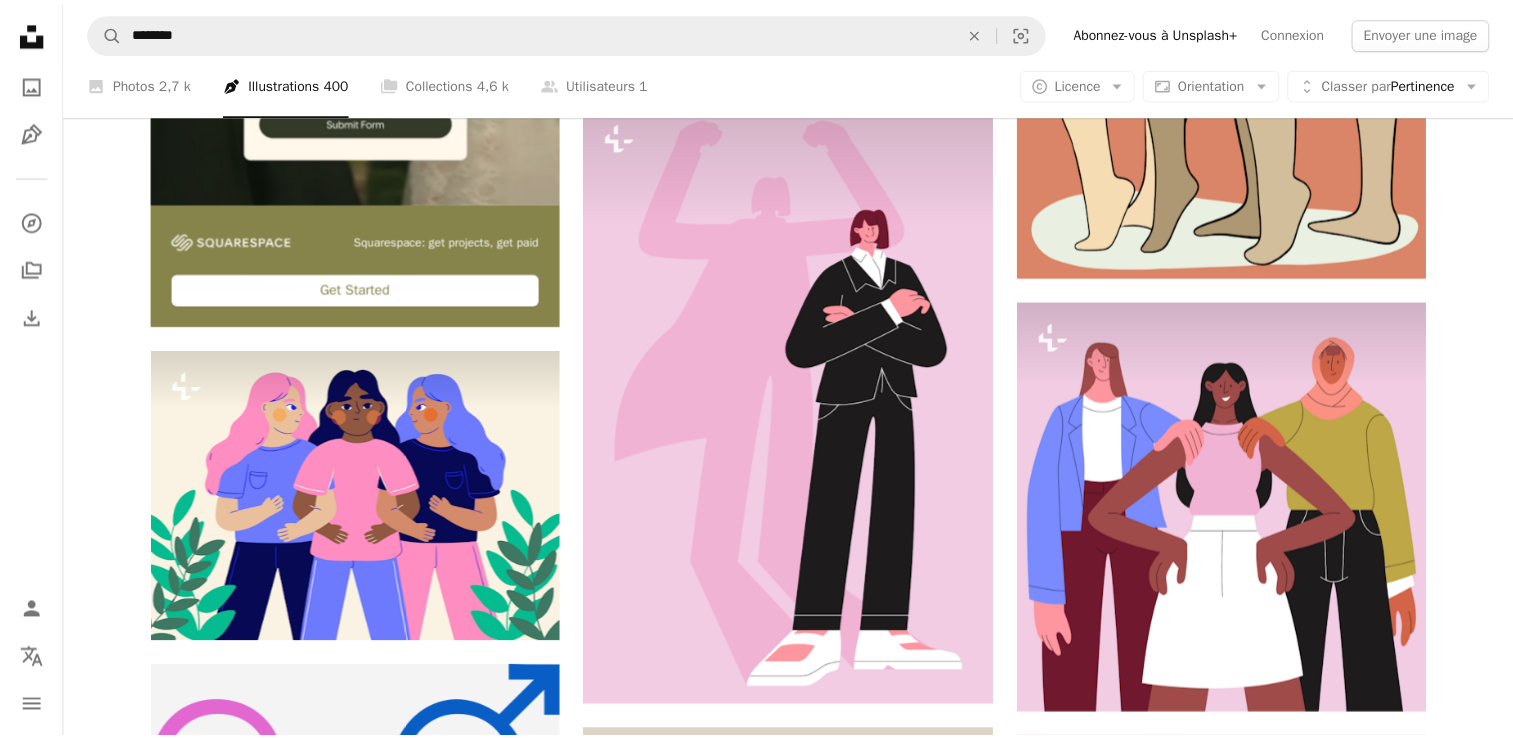scroll, scrollTop: 0, scrollLeft: 0, axis: both 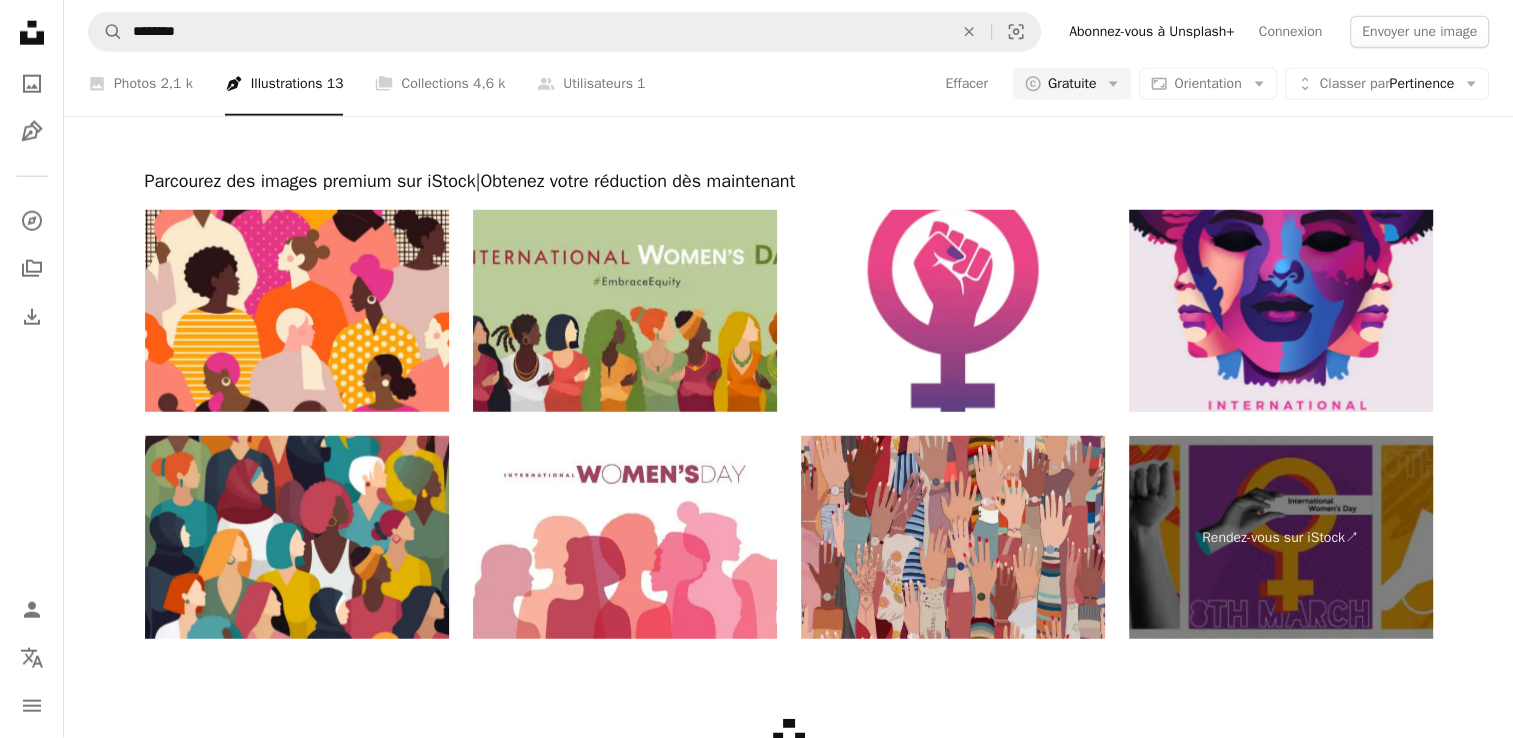 click on "femmes" at bounding box center (523, -4705) 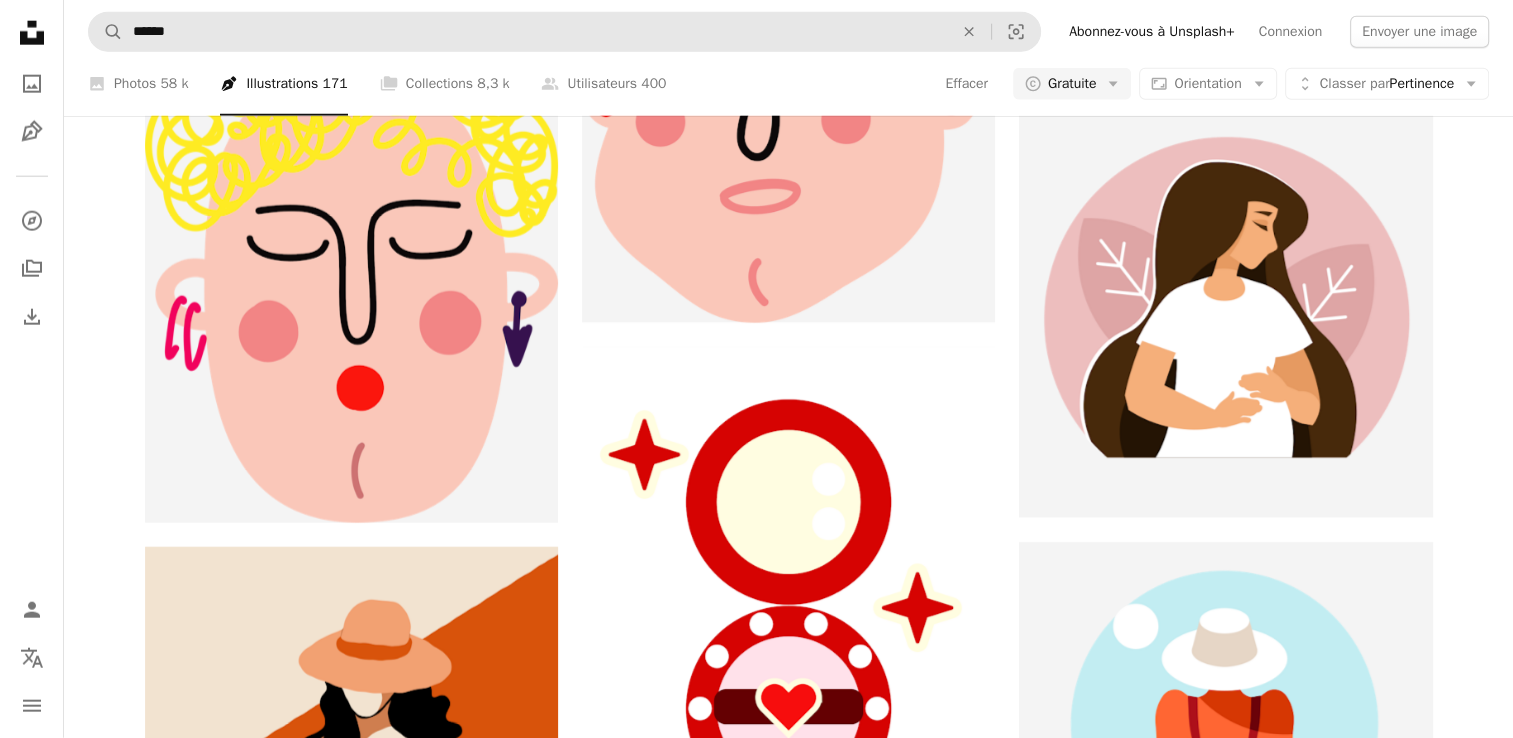 scroll, scrollTop: 14436, scrollLeft: 0, axis: vertical 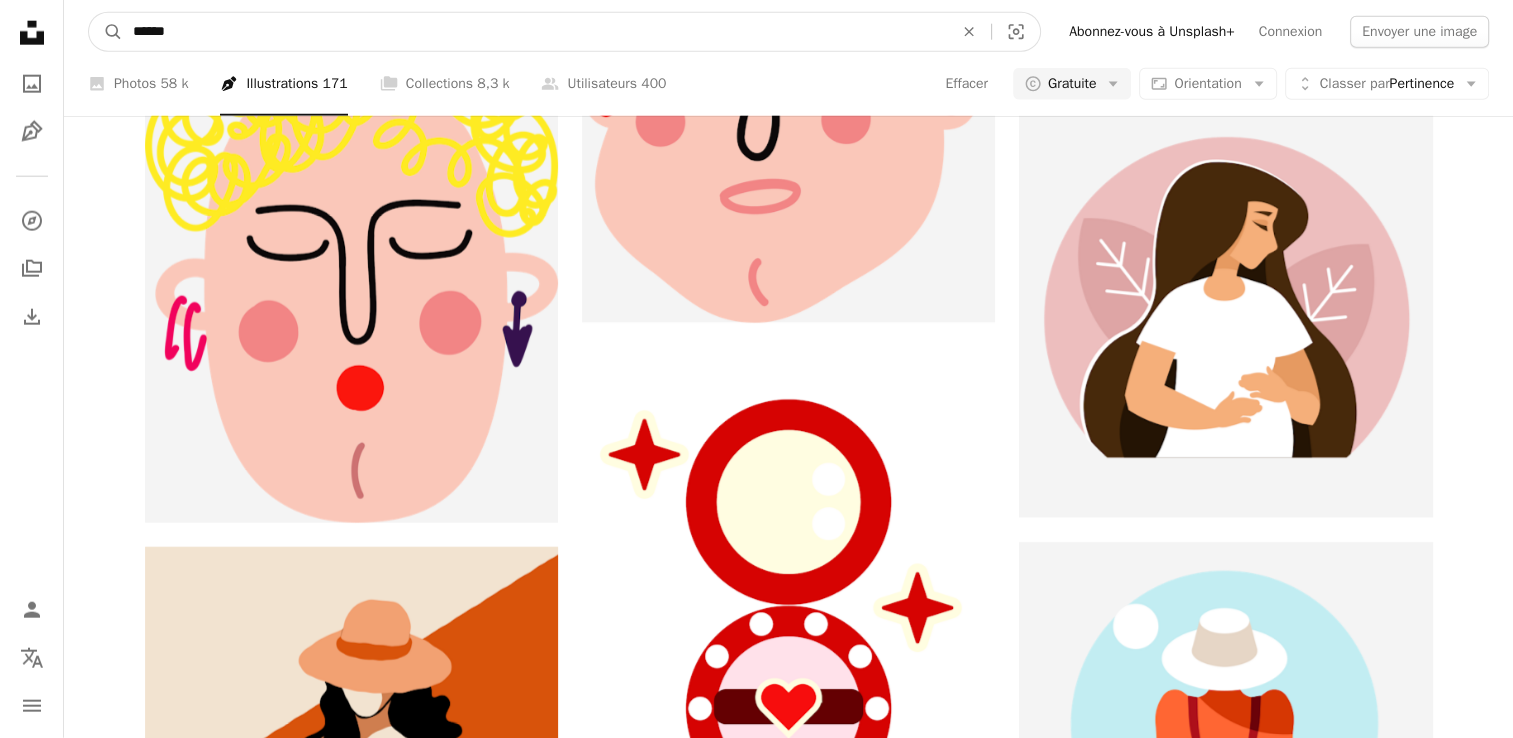 click on "******" at bounding box center (535, 32) 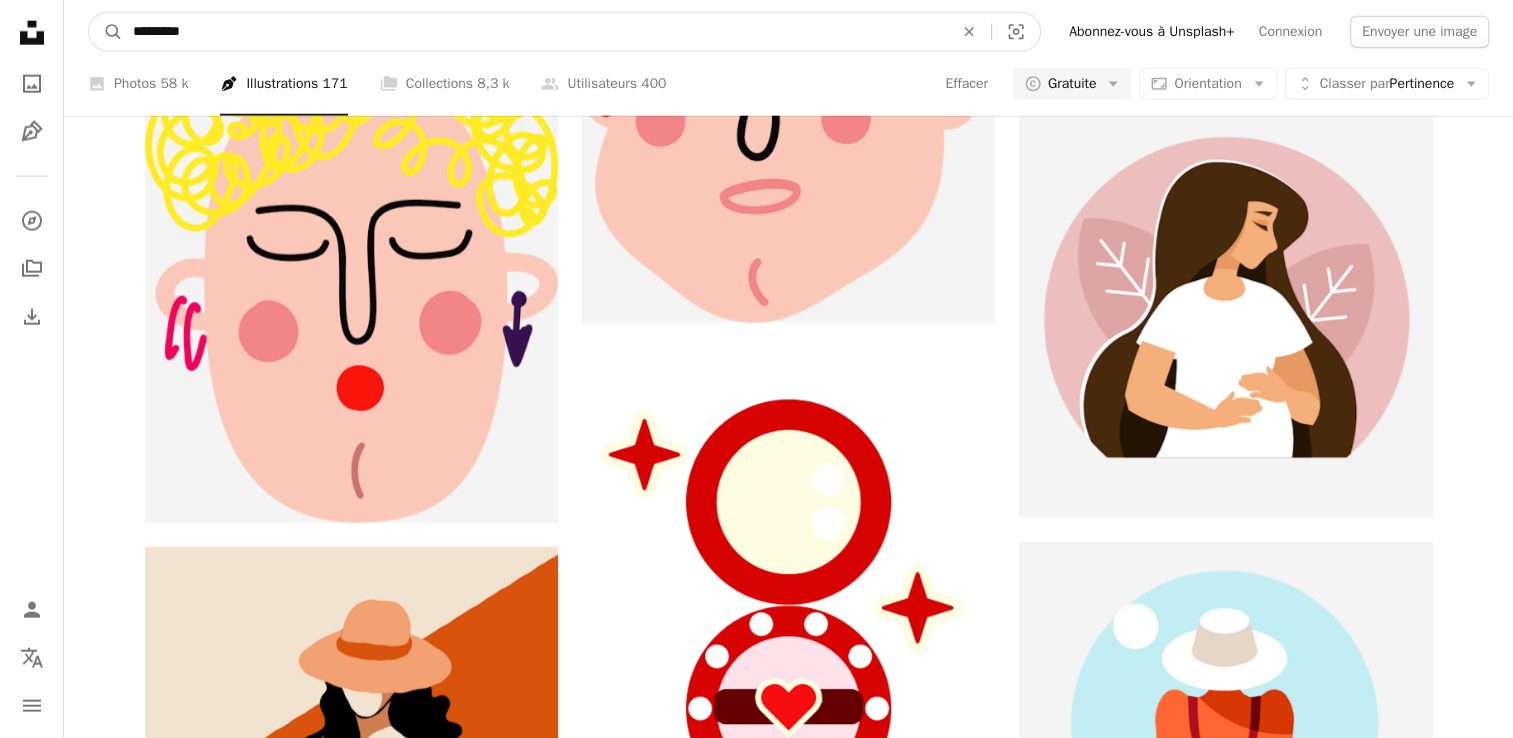 type on "*********" 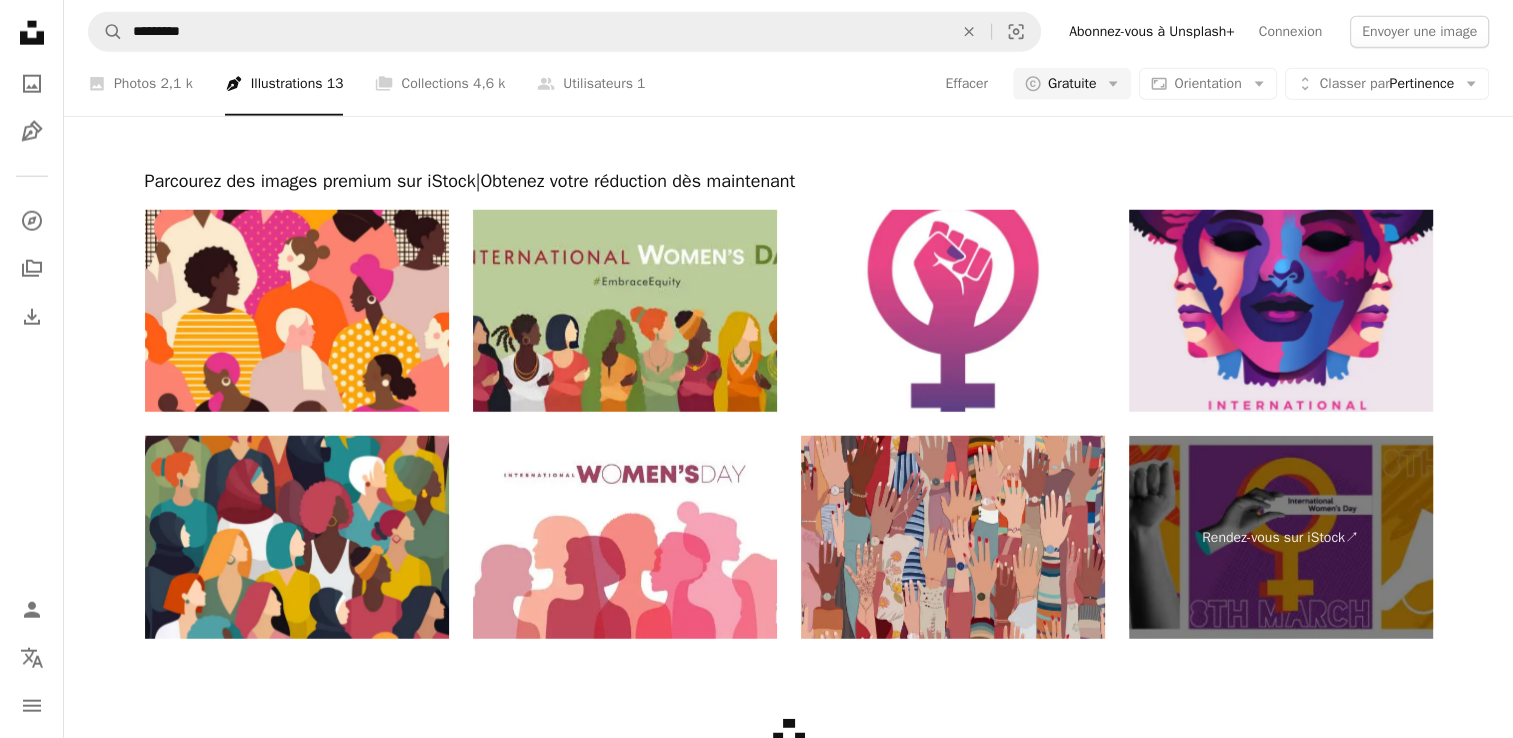 scroll, scrollTop: 0, scrollLeft: 0, axis: both 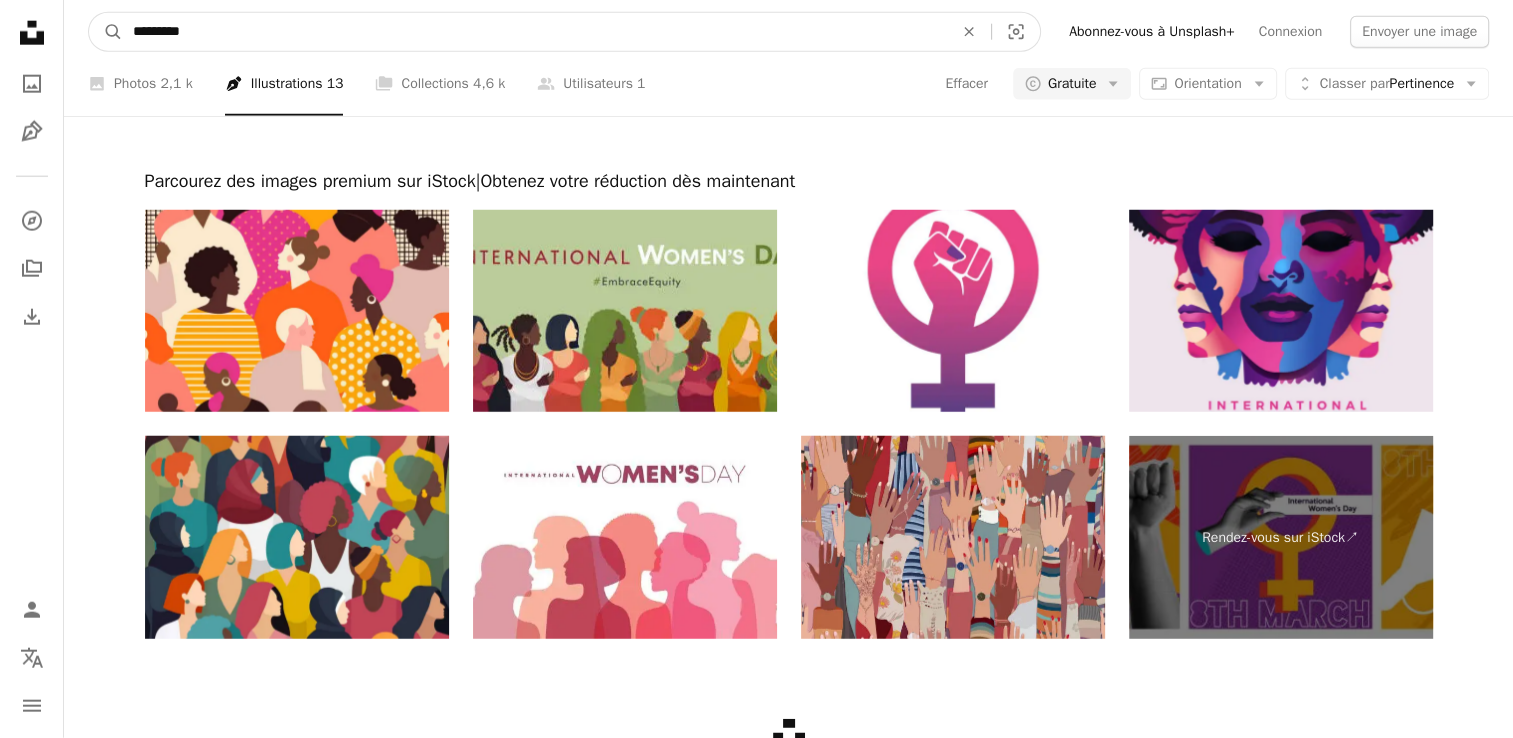 click on "*********" at bounding box center (535, 32) 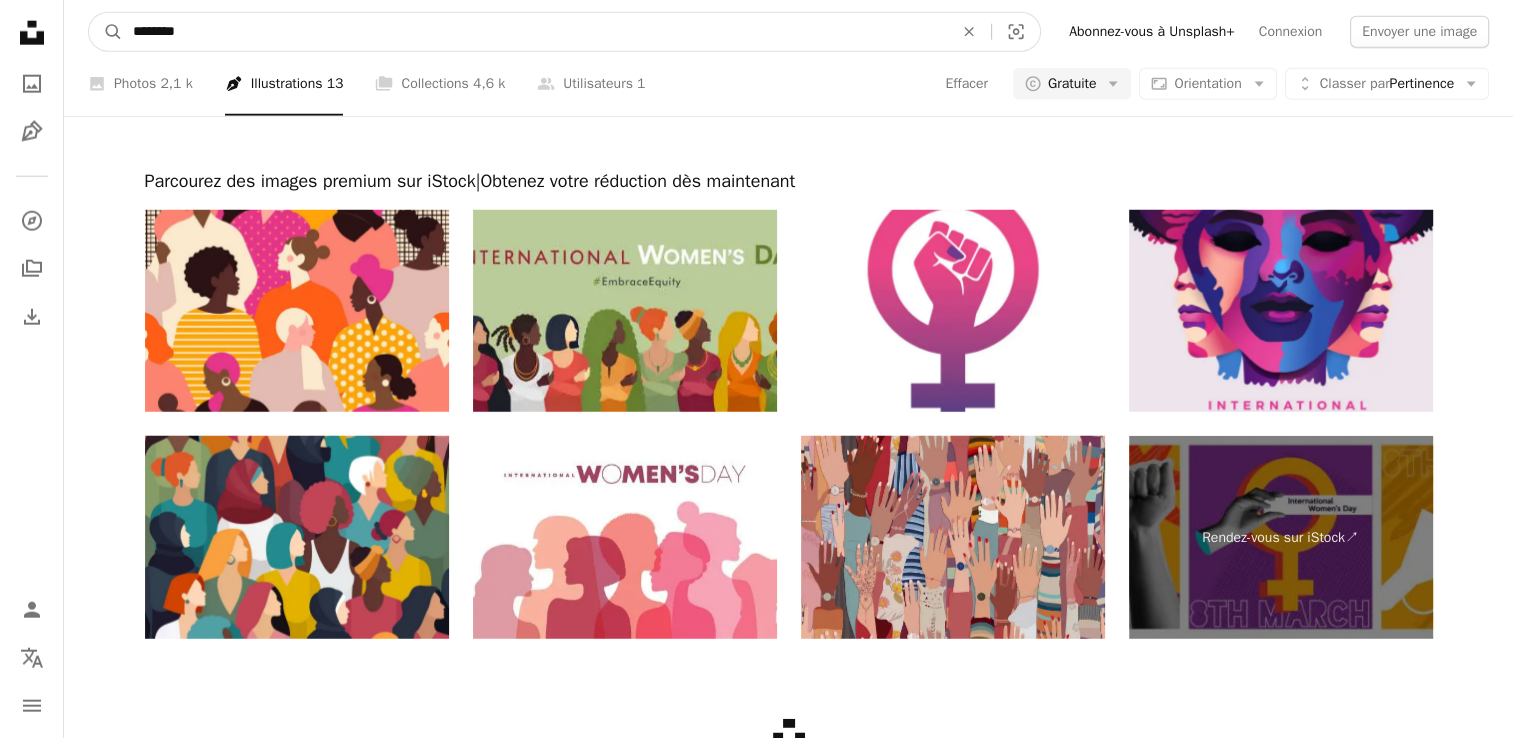 type on "********" 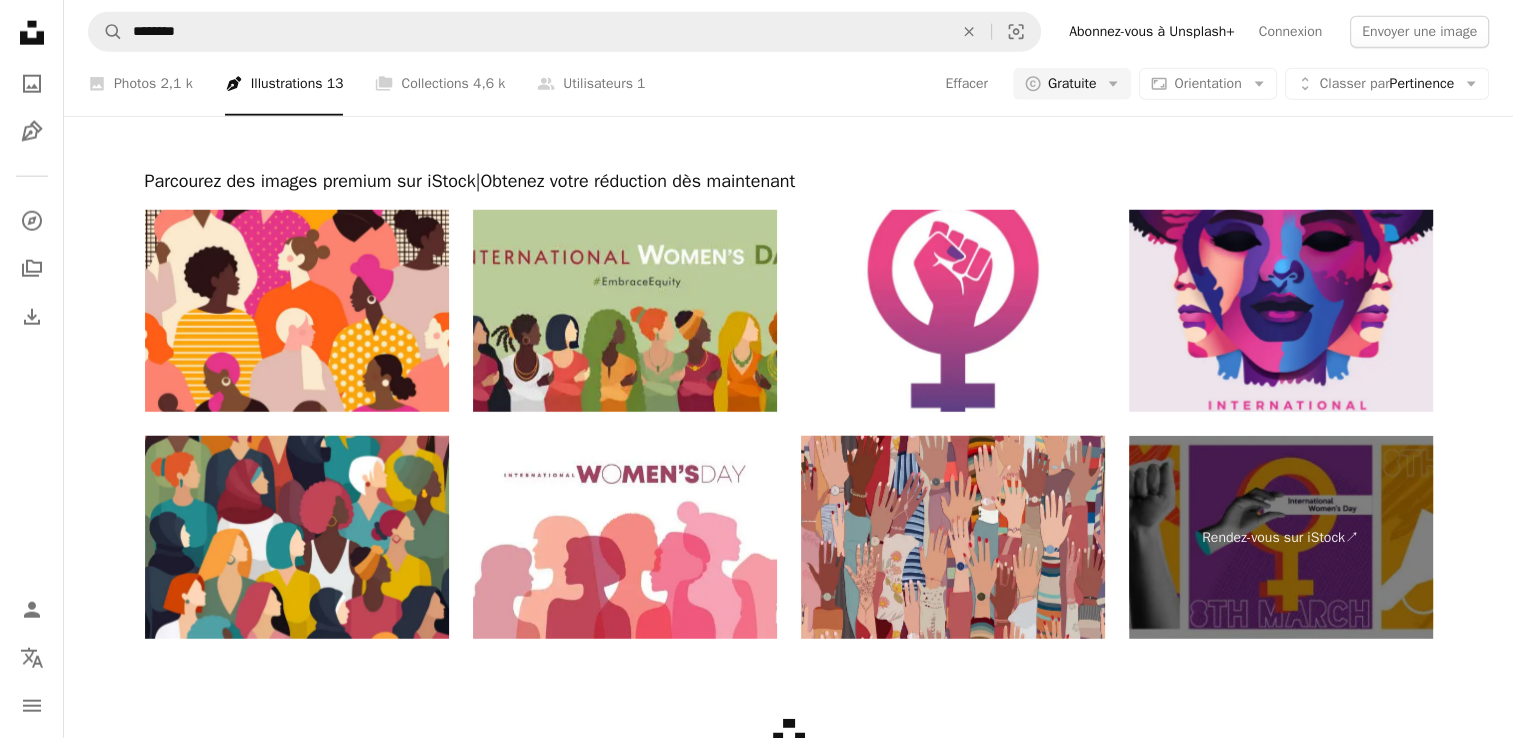 scroll, scrollTop: 0, scrollLeft: 0, axis: both 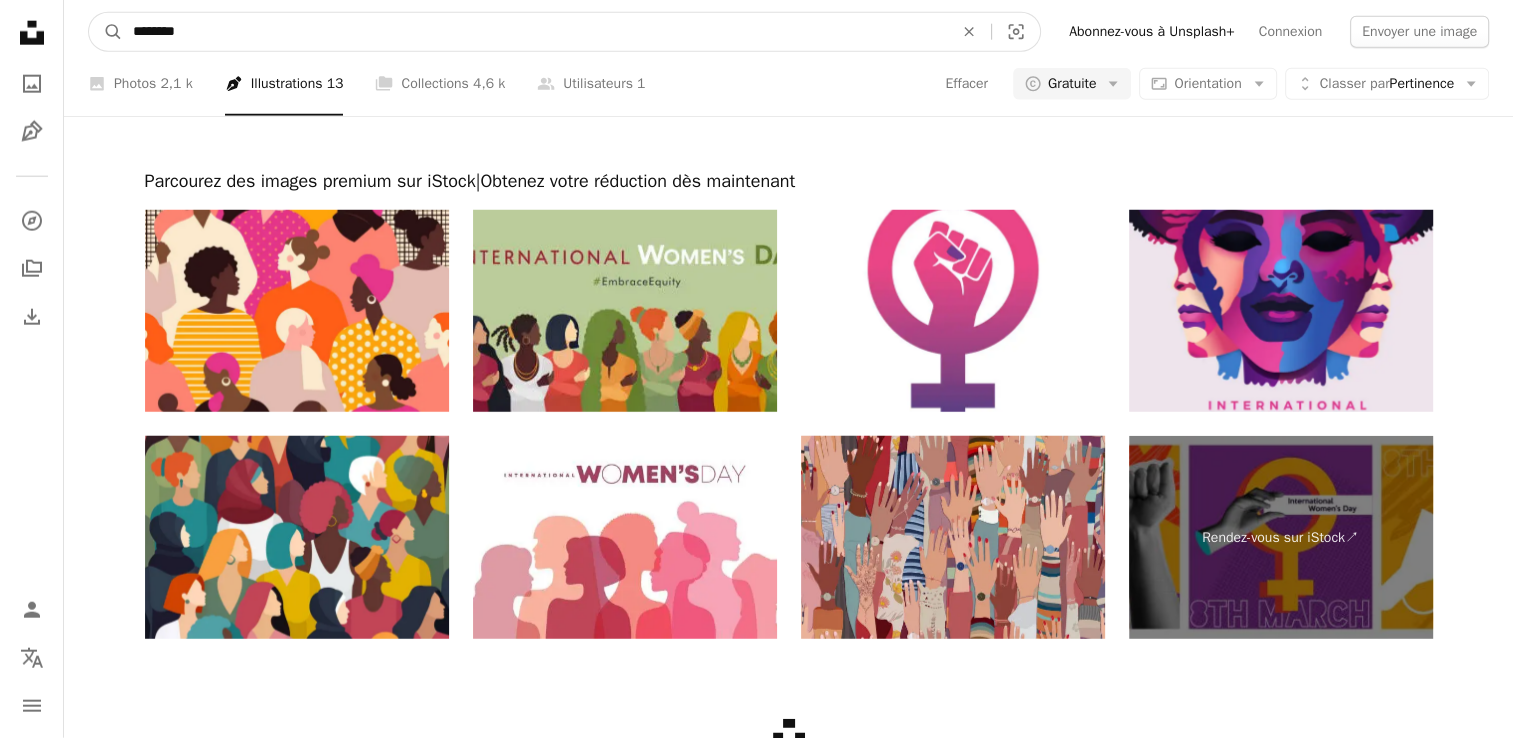 click on "********" at bounding box center (535, 32) 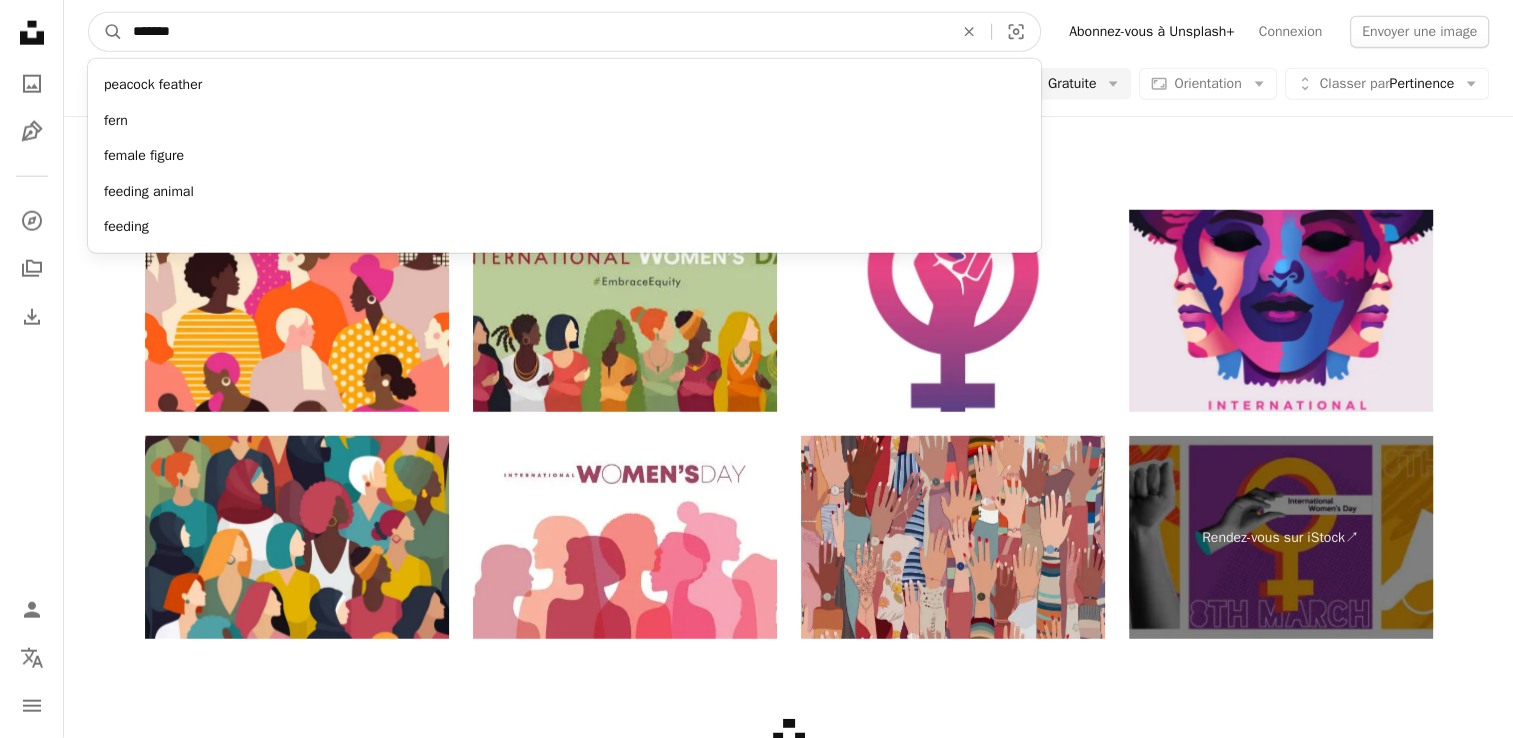 type on "*******" 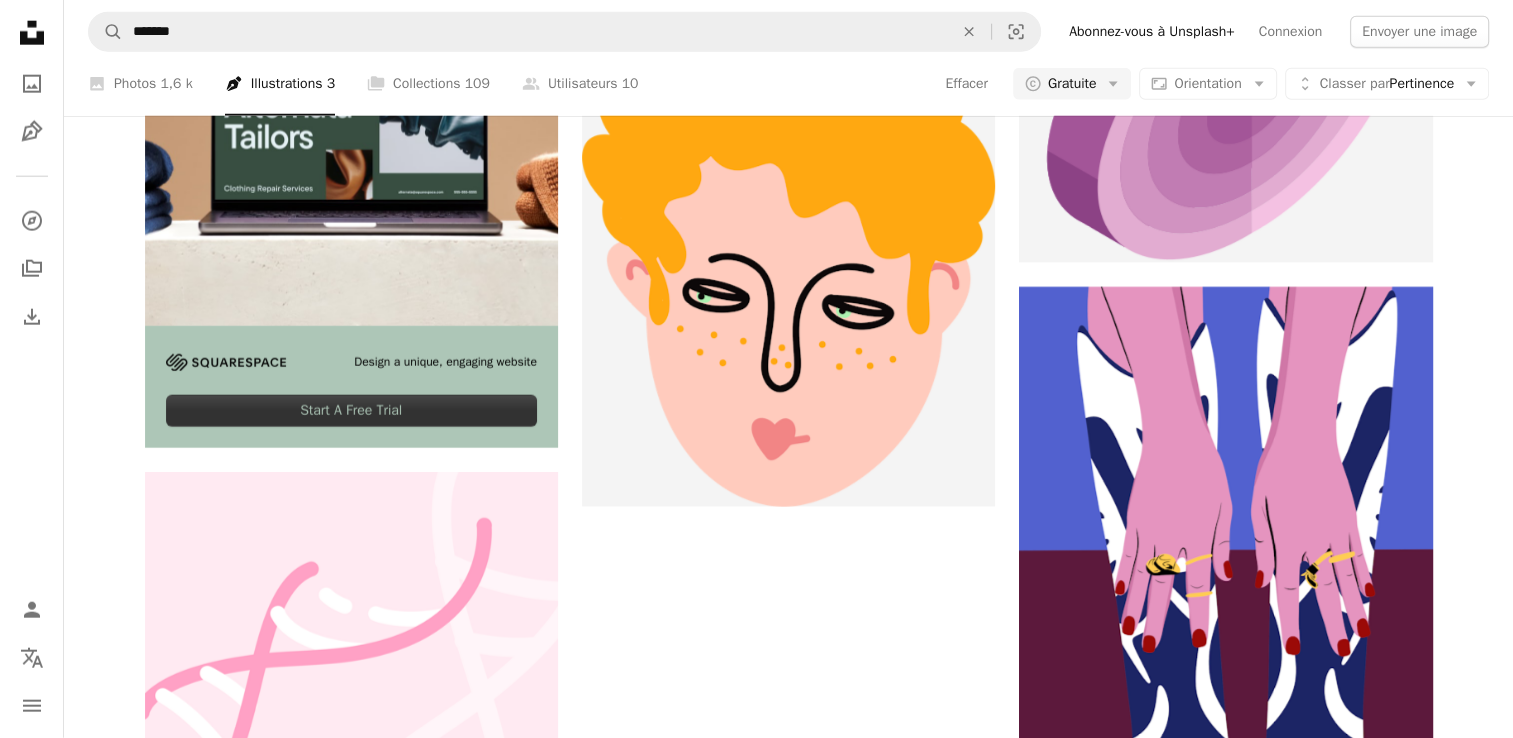 scroll, scrollTop: 6188, scrollLeft: 0, axis: vertical 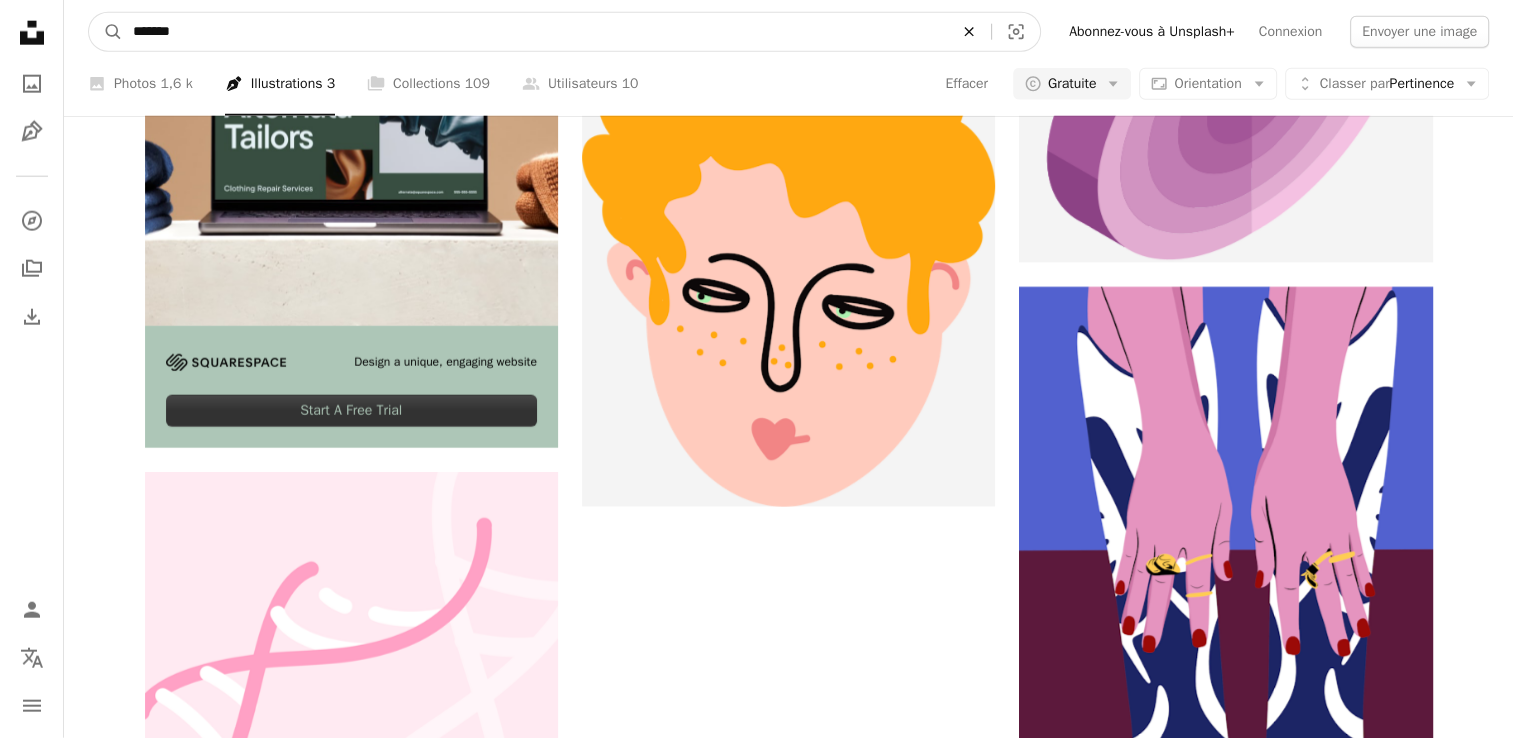 click on "An X shape" 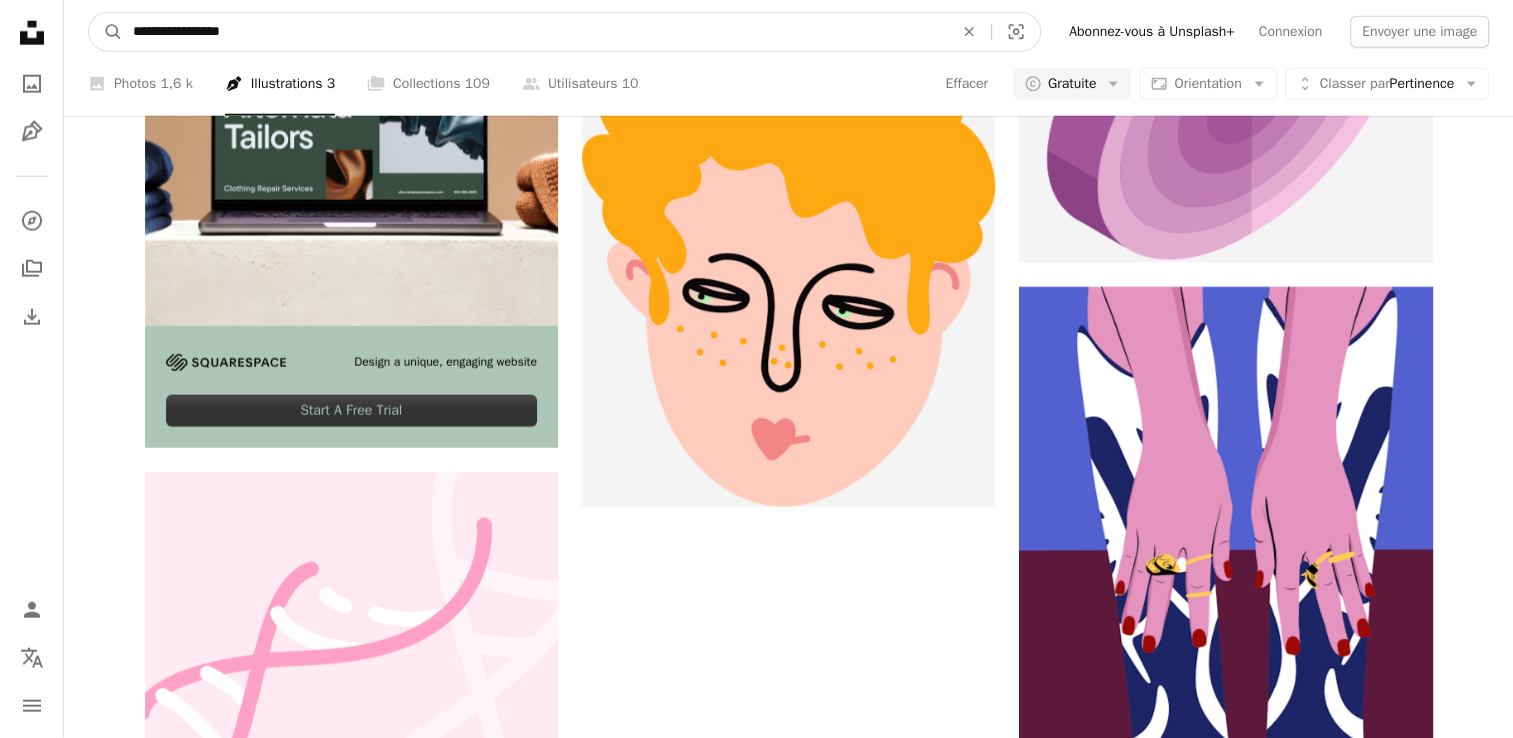 type on "**********" 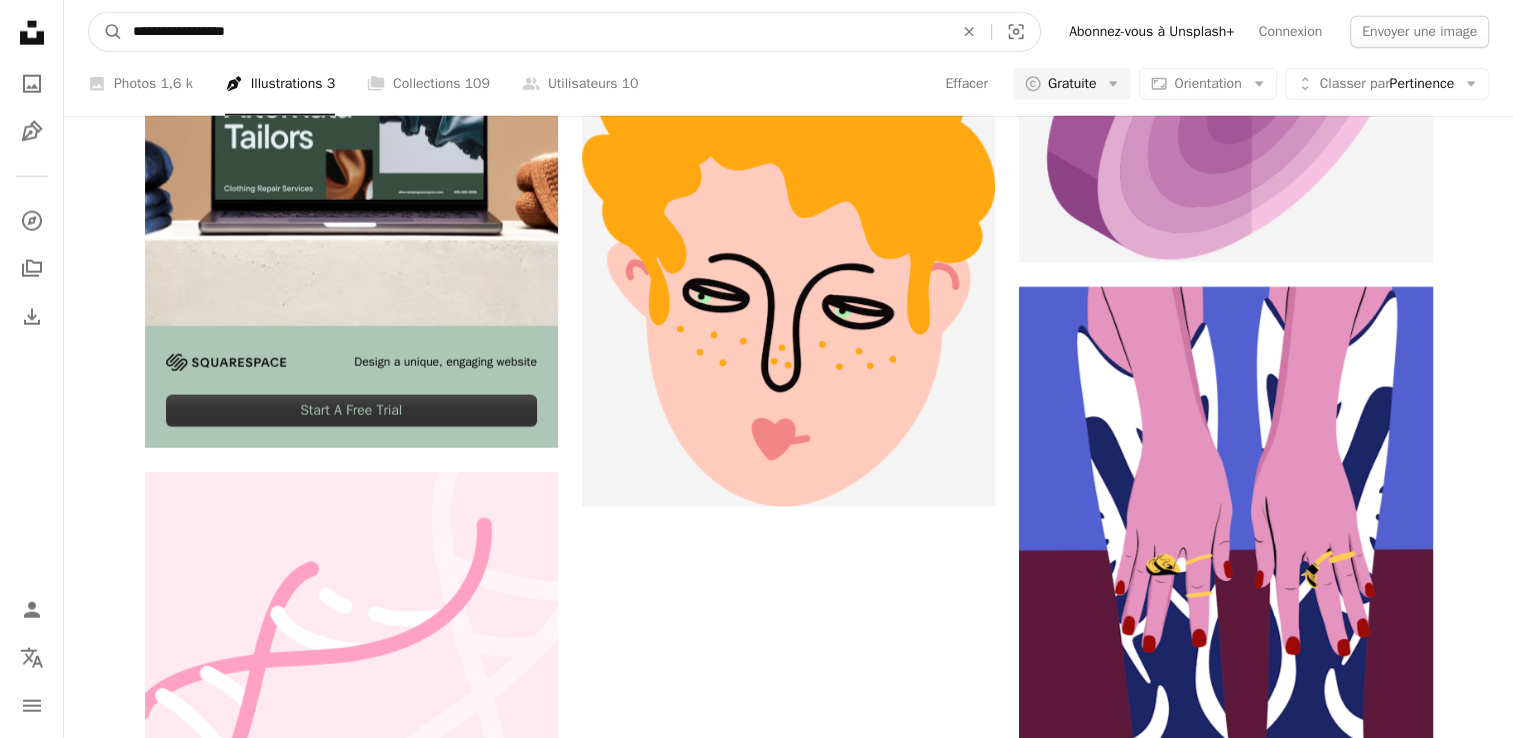 click on "A magnifying glass" at bounding box center (106, 32) 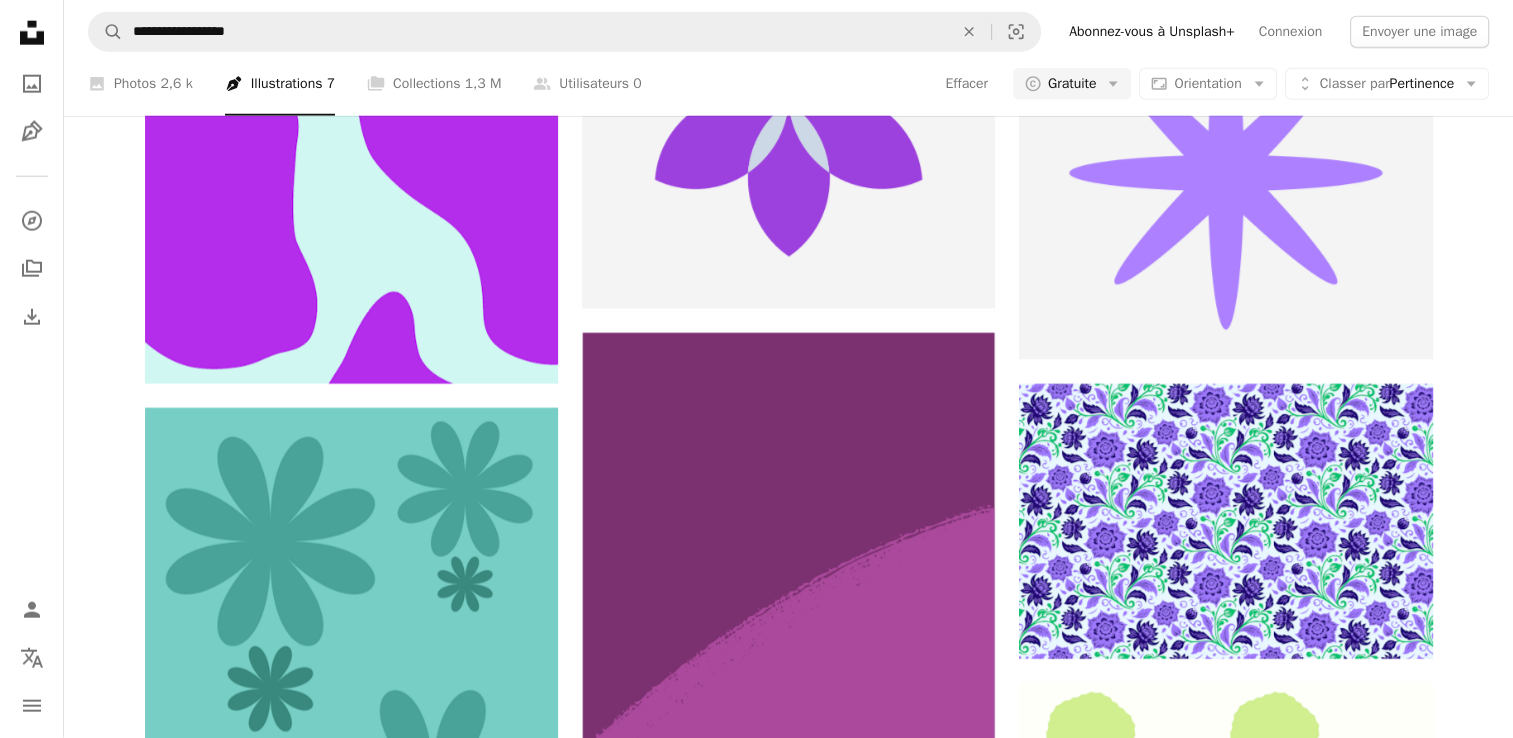 scroll, scrollTop: 4780, scrollLeft: 0, axis: vertical 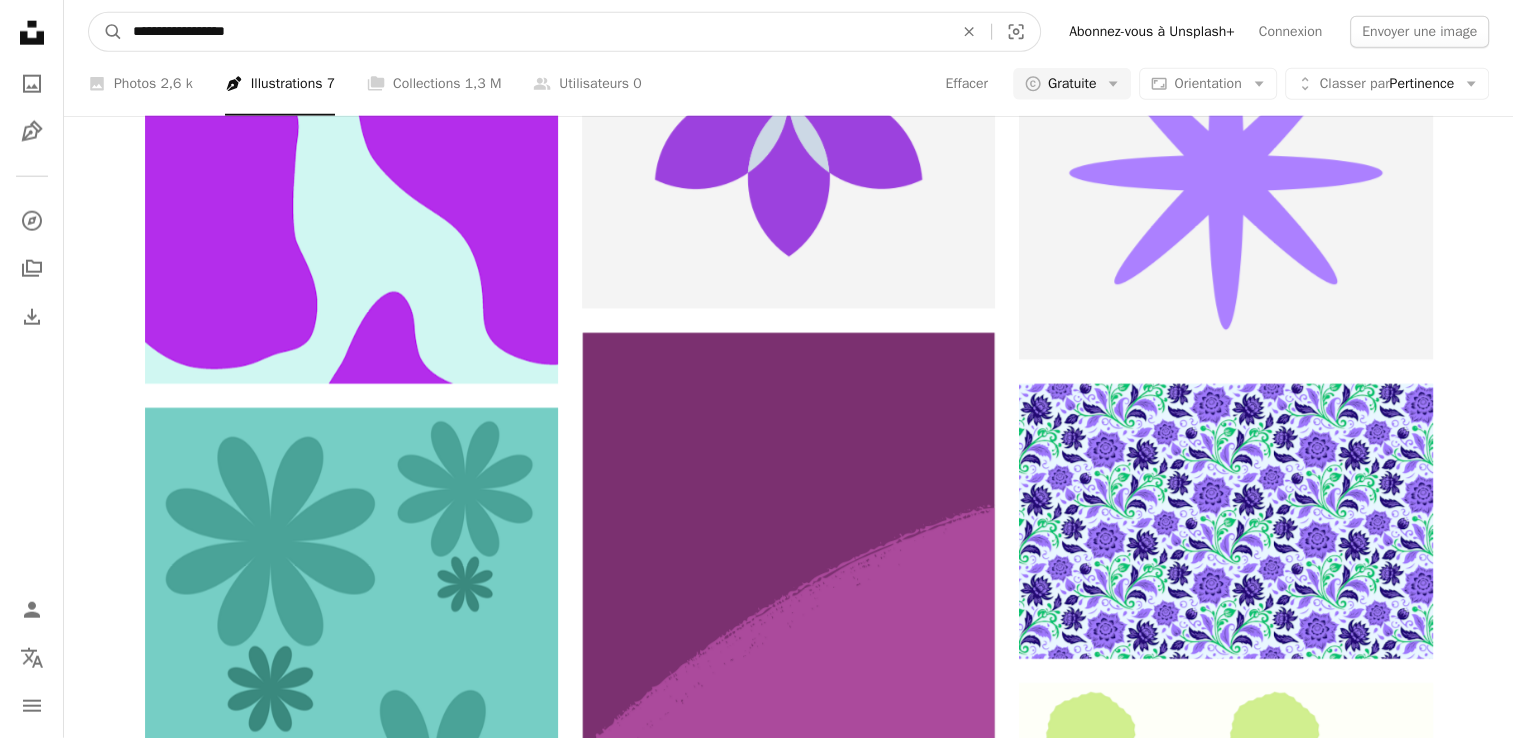 click on "**********" at bounding box center [535, 32] 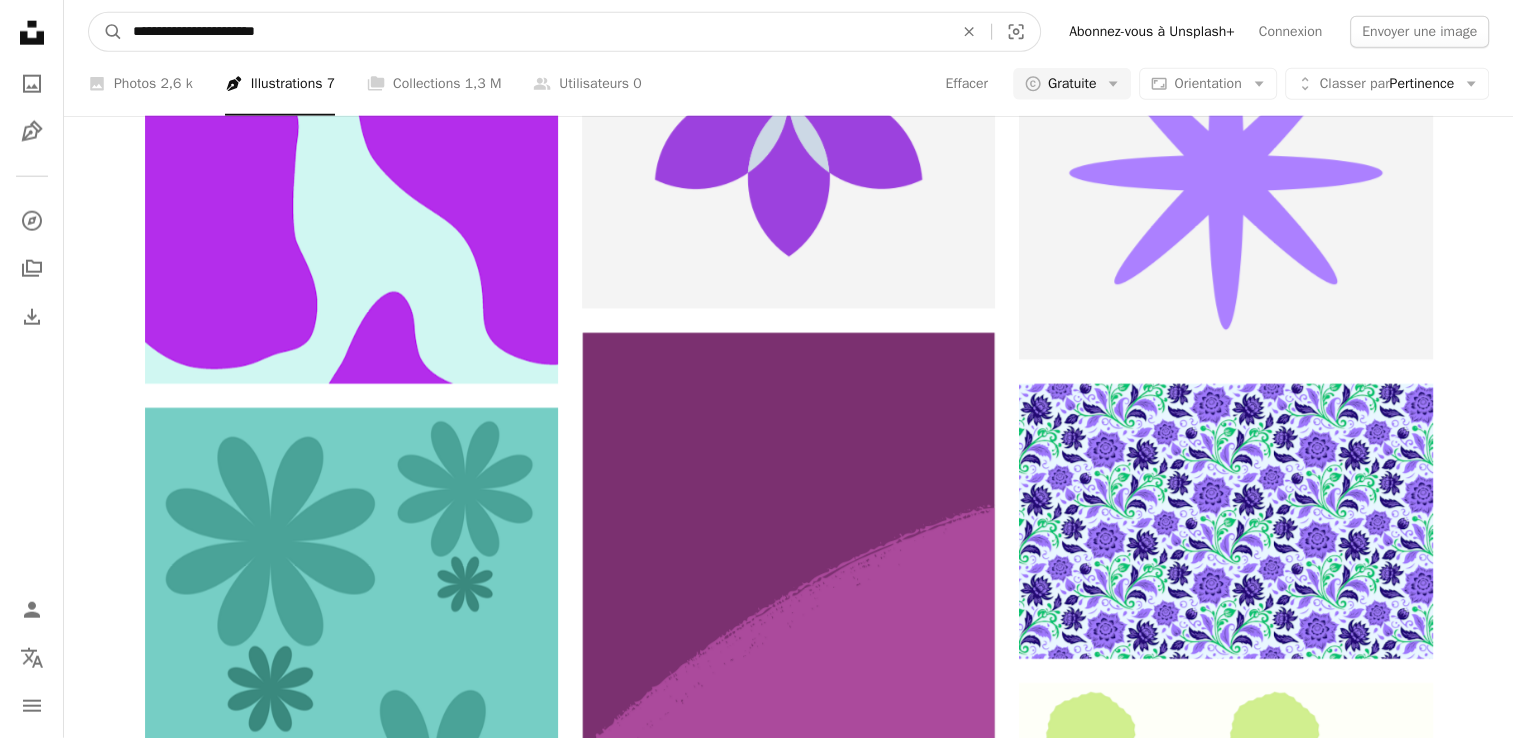 type on "**********" 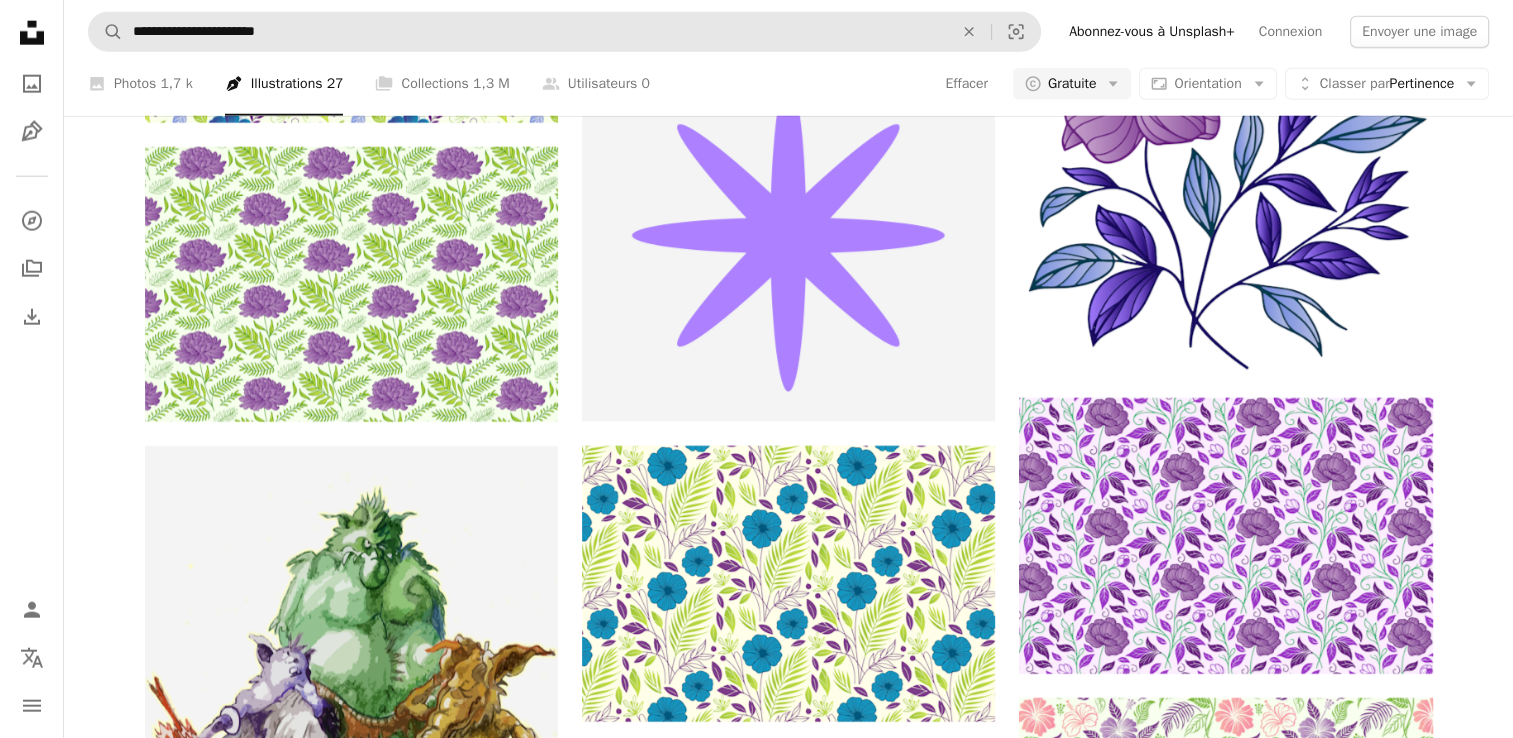 scroll, scrollTop: 6274, scrollLeft: 0, axis: vertical 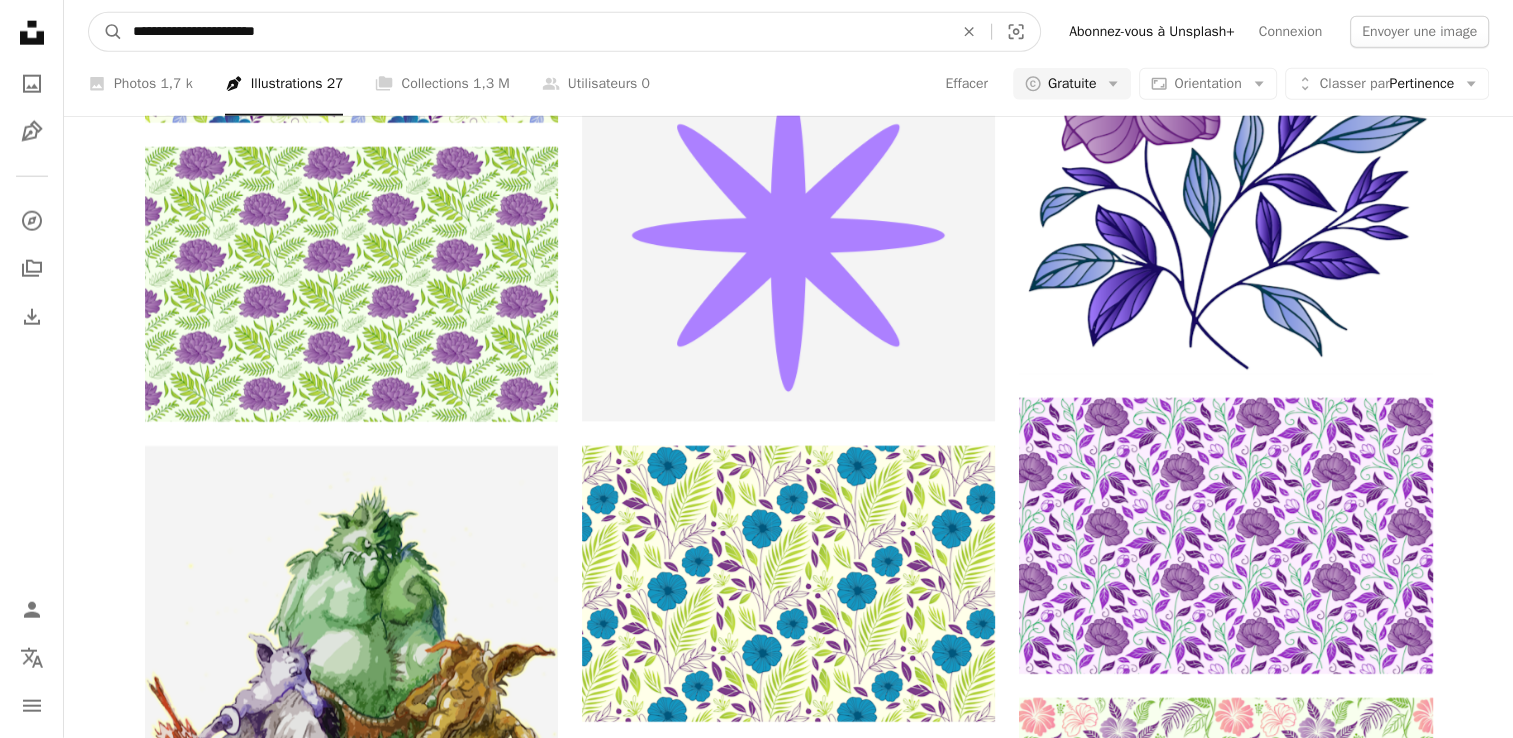 click on "**********" at bounding box center (535, 32) 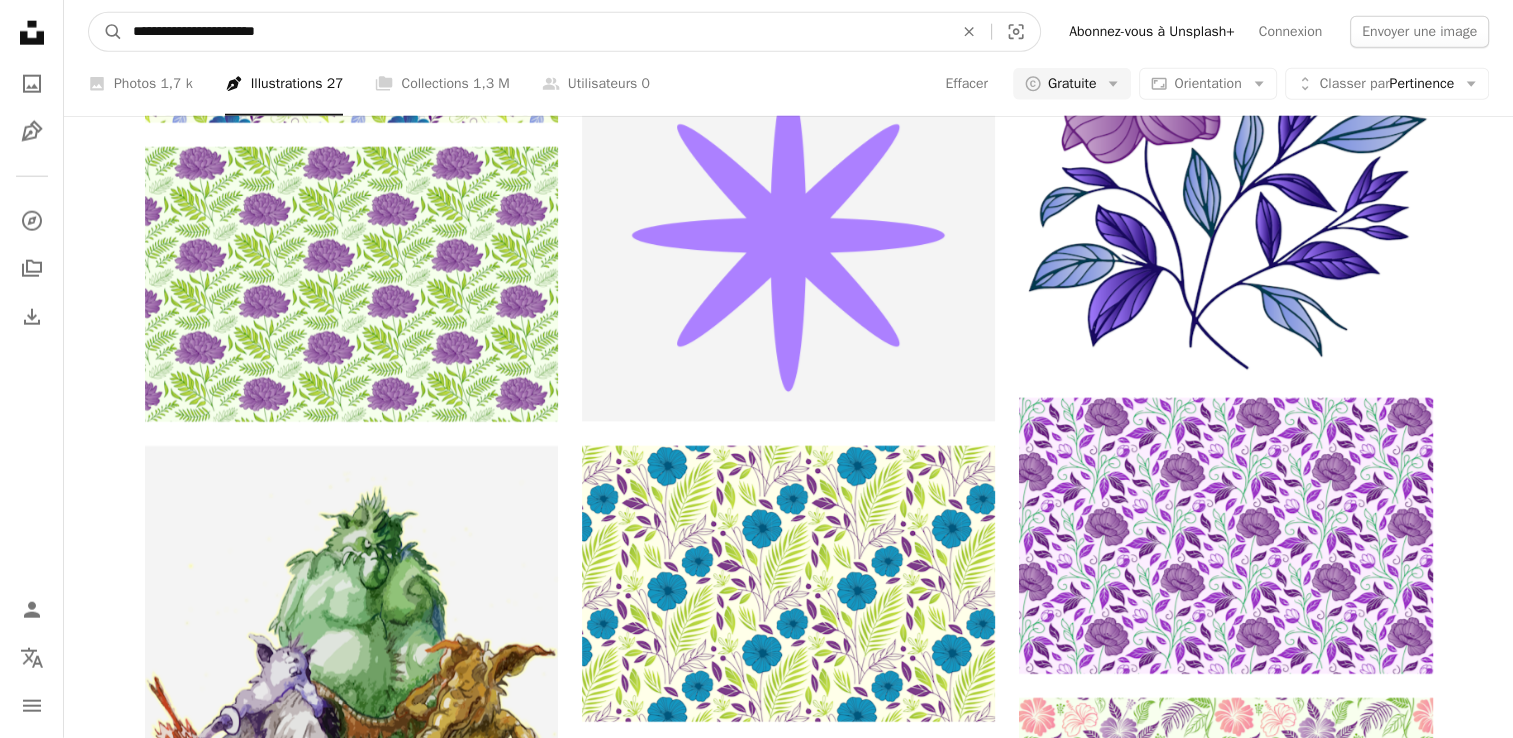 type on "**********" 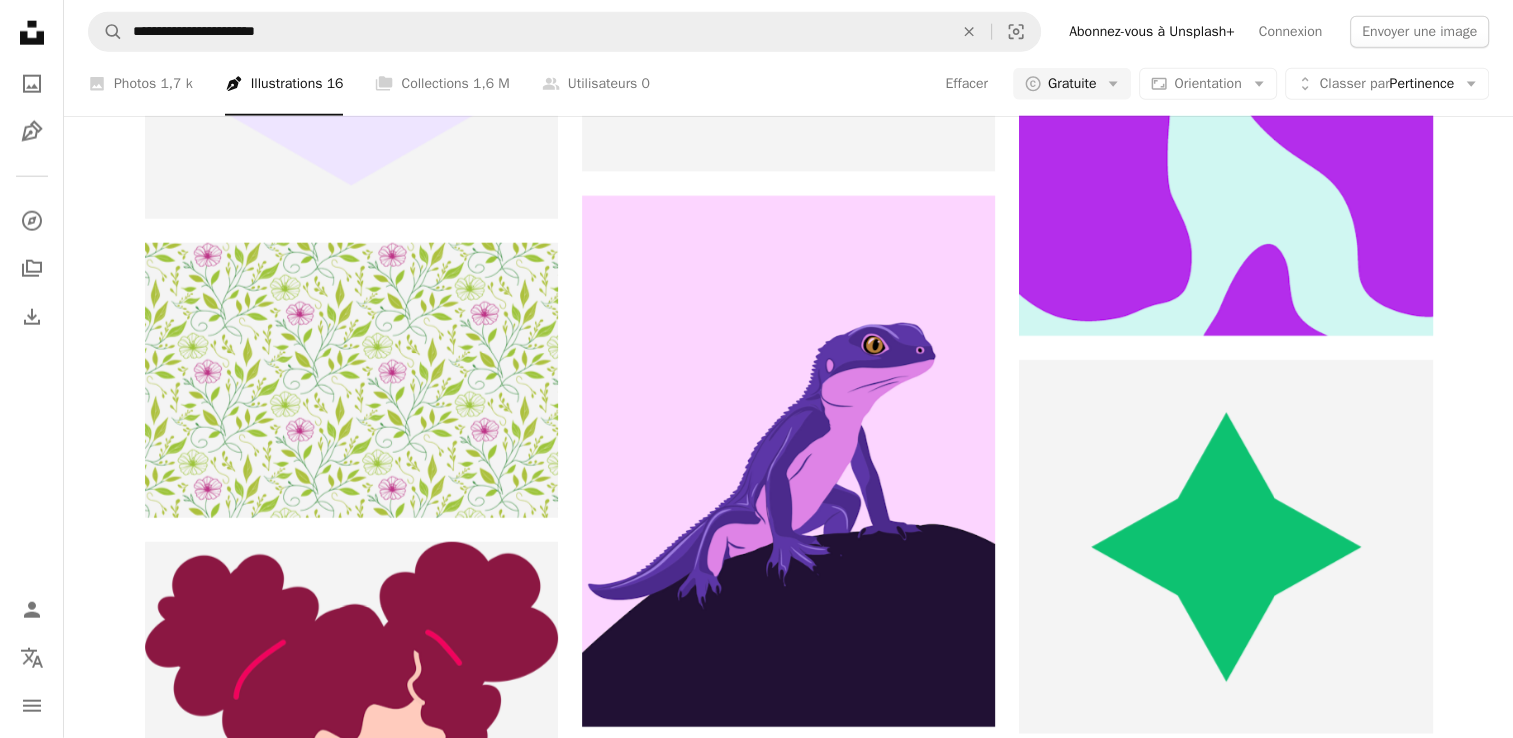scroll, scrollTop: 6912, scrollLeft: 0, axis: vertical 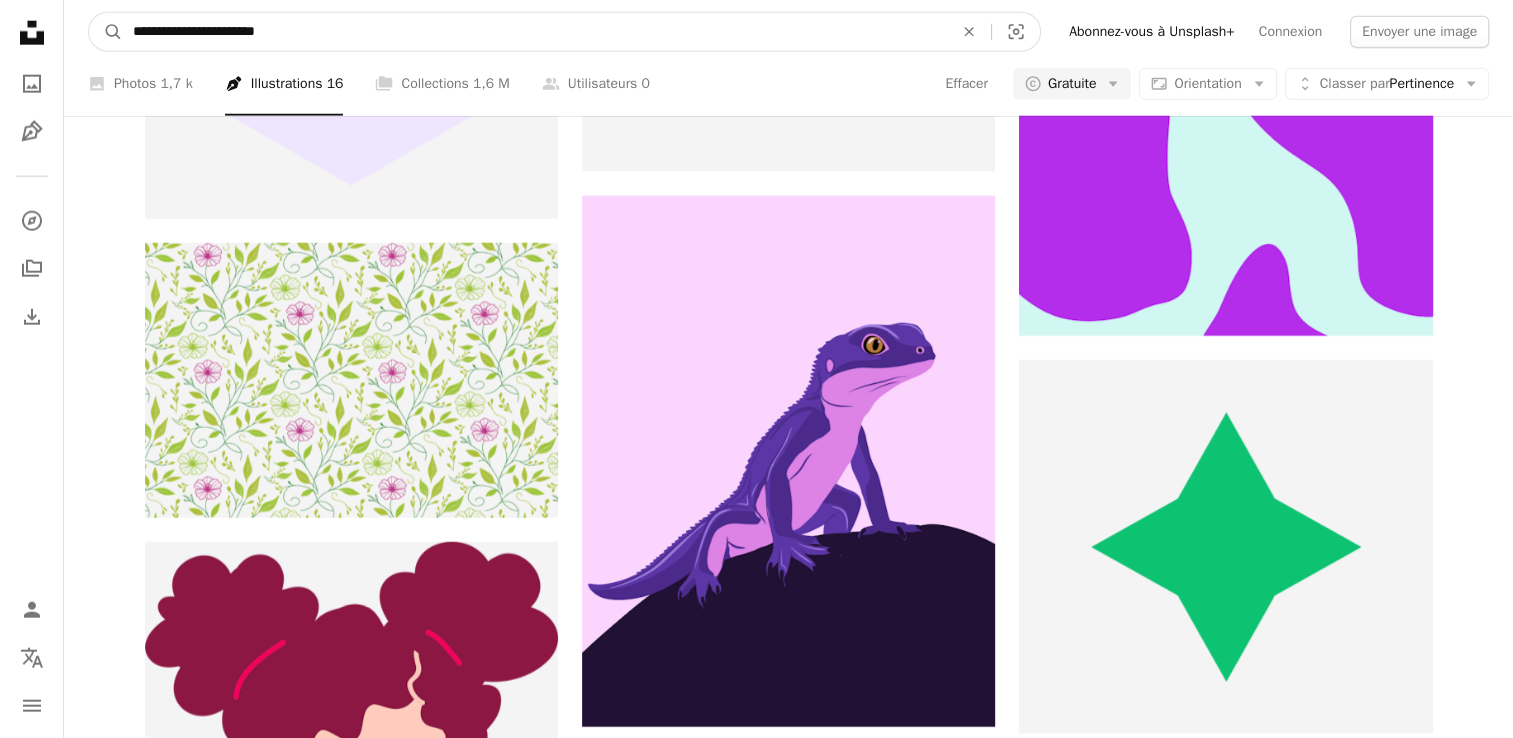 drag, startPoint x: 339, startPoint y: 36, endPoint x: -4, endPoint y: 79, distance: 345.6848 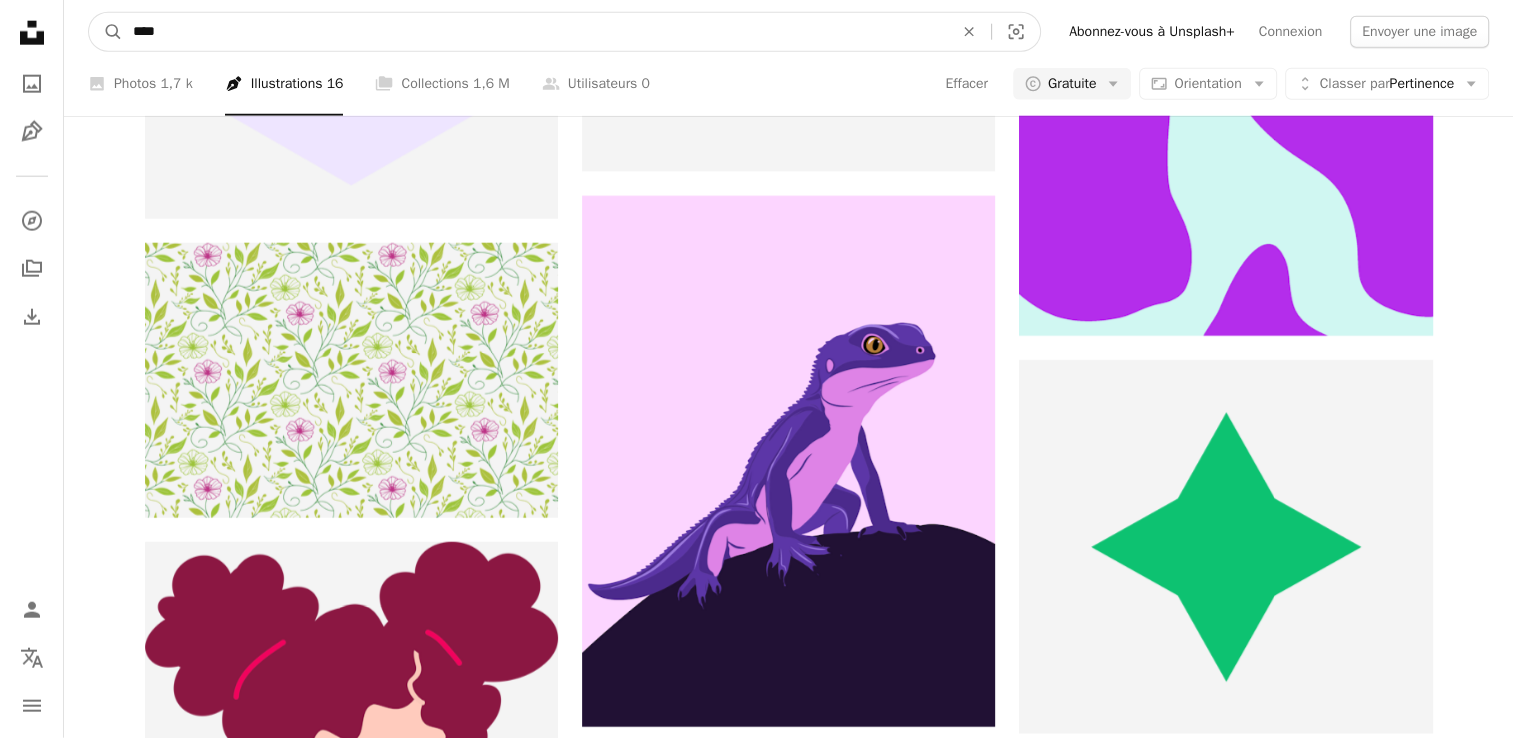 type on "*****" 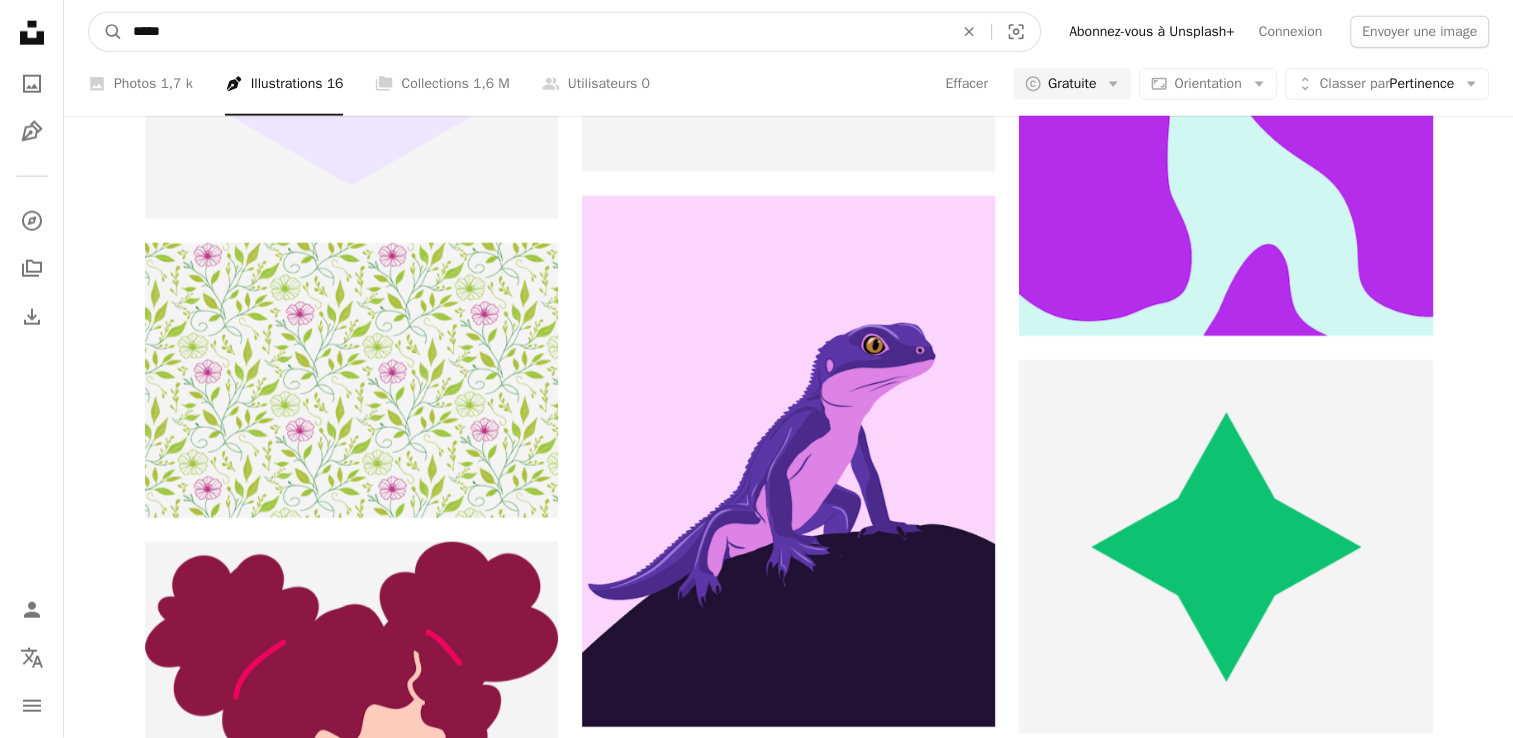 click on "A magnifying glass" at bounding box center (106, 32) 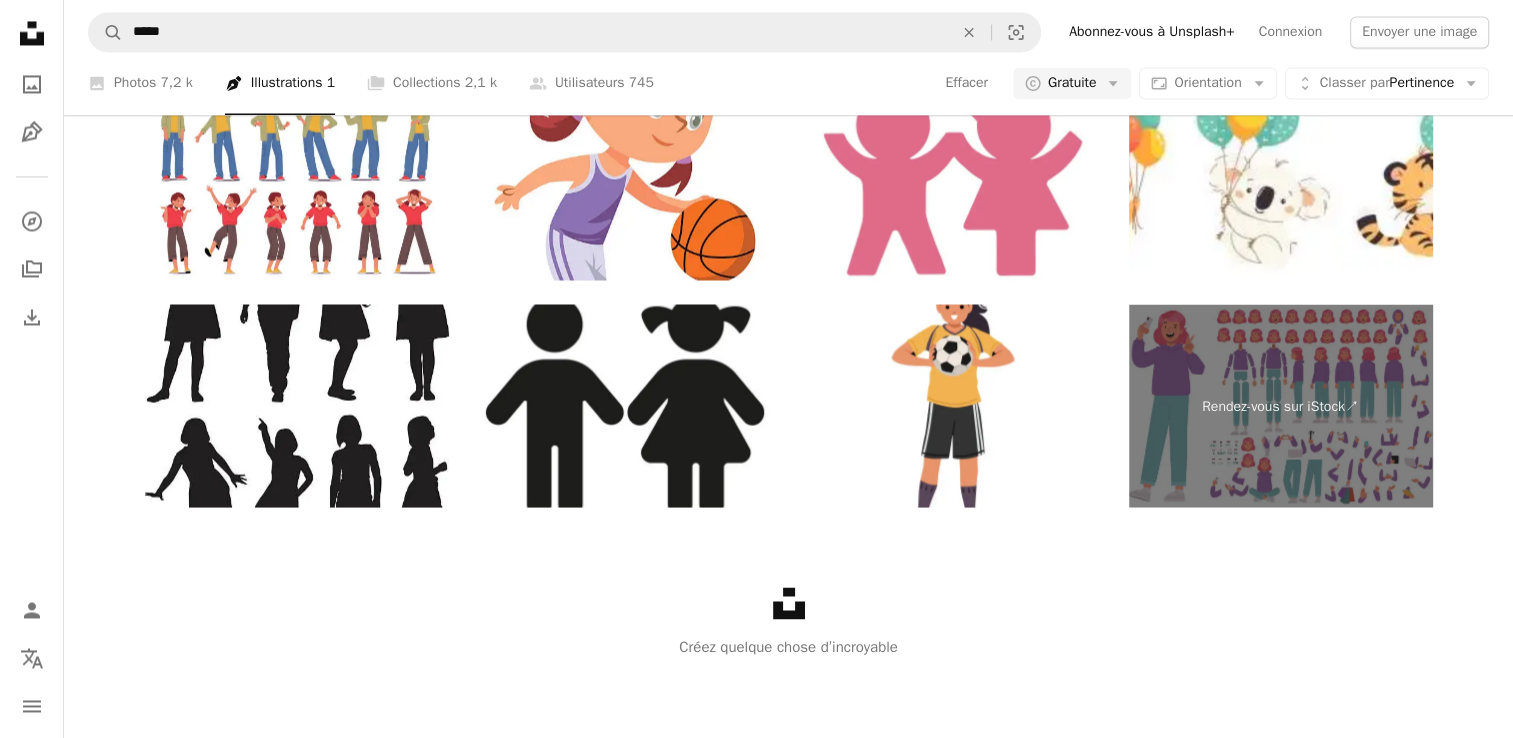 scroll, scrollTop: 3442, scrollLeft: 0, axis: vertical 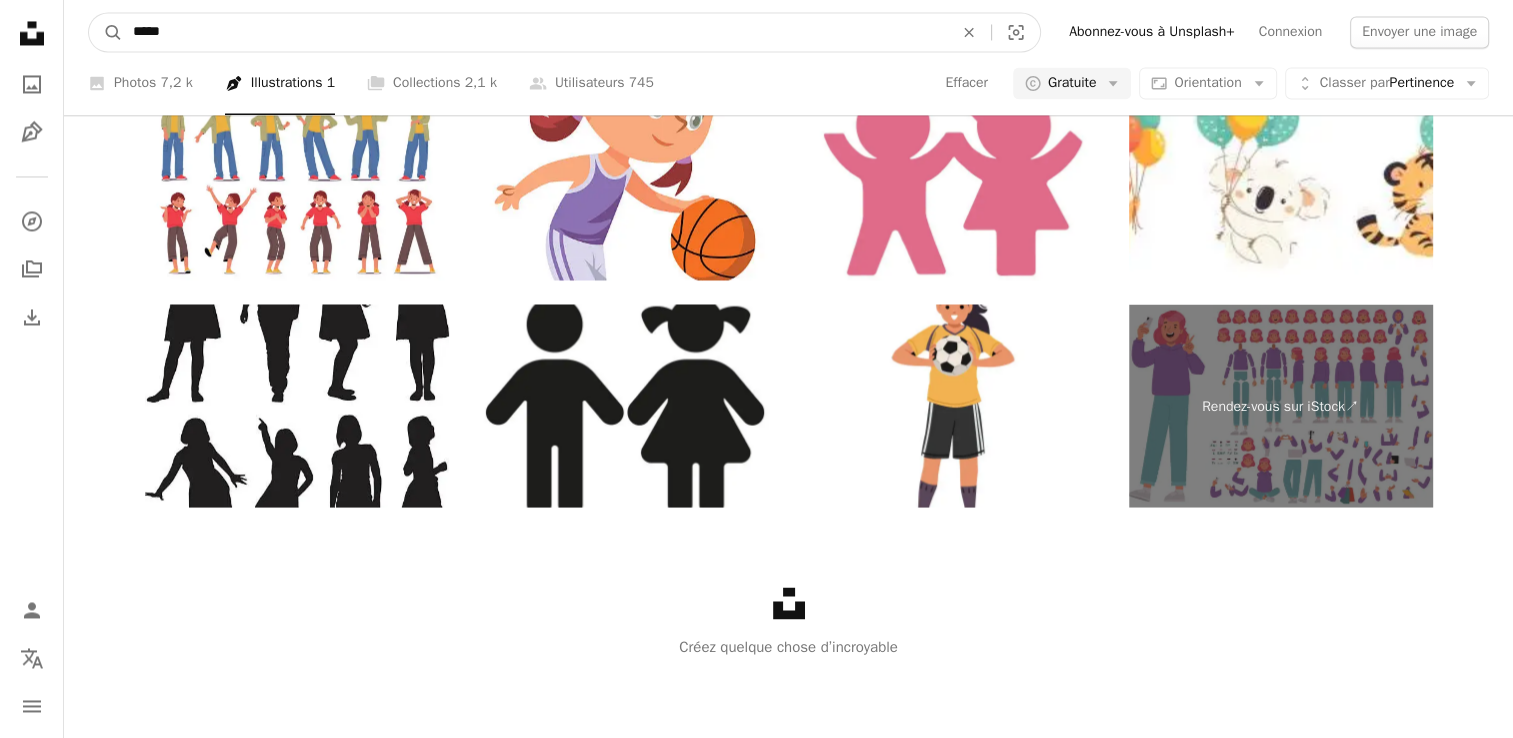 click on "*****" at bounding box center [535, 32] 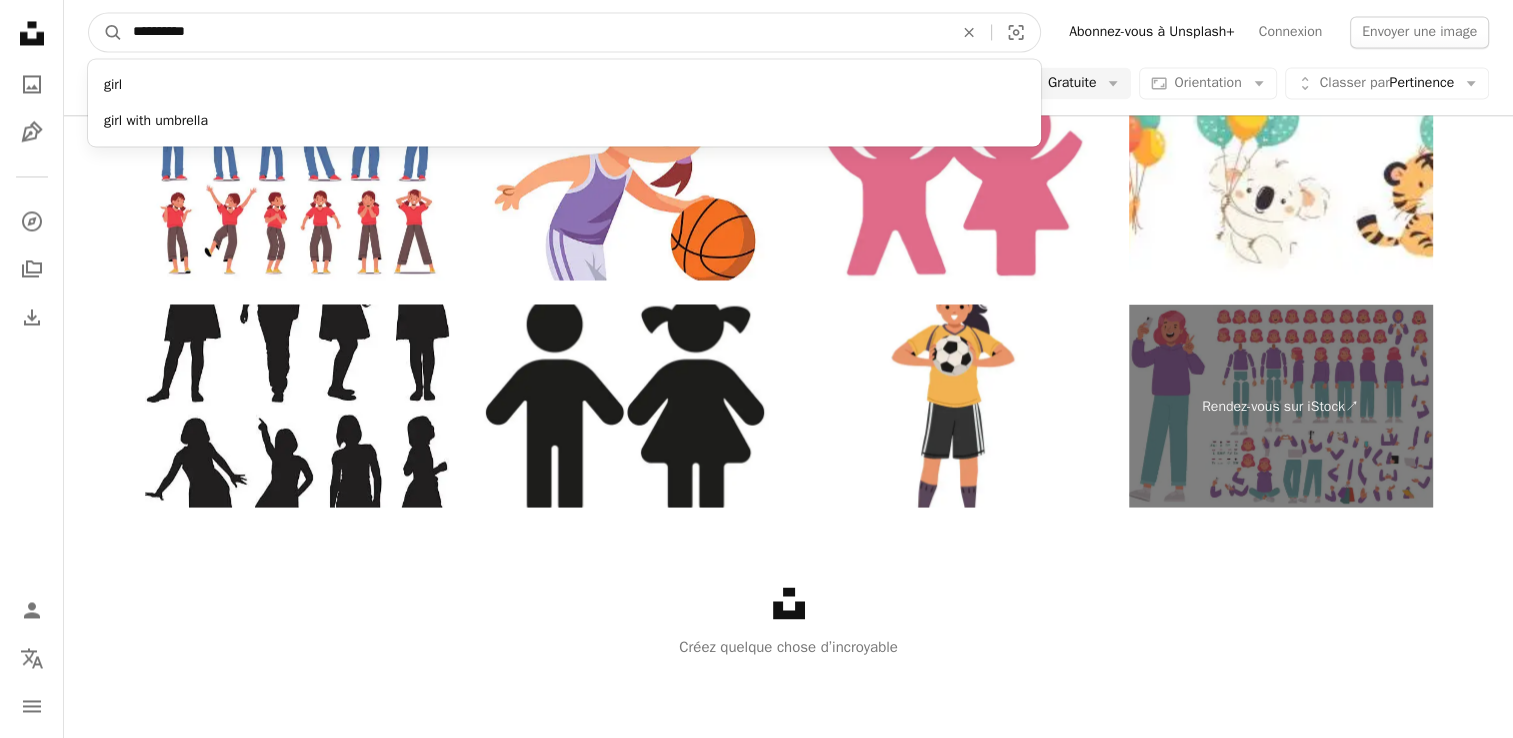 type on "**********" 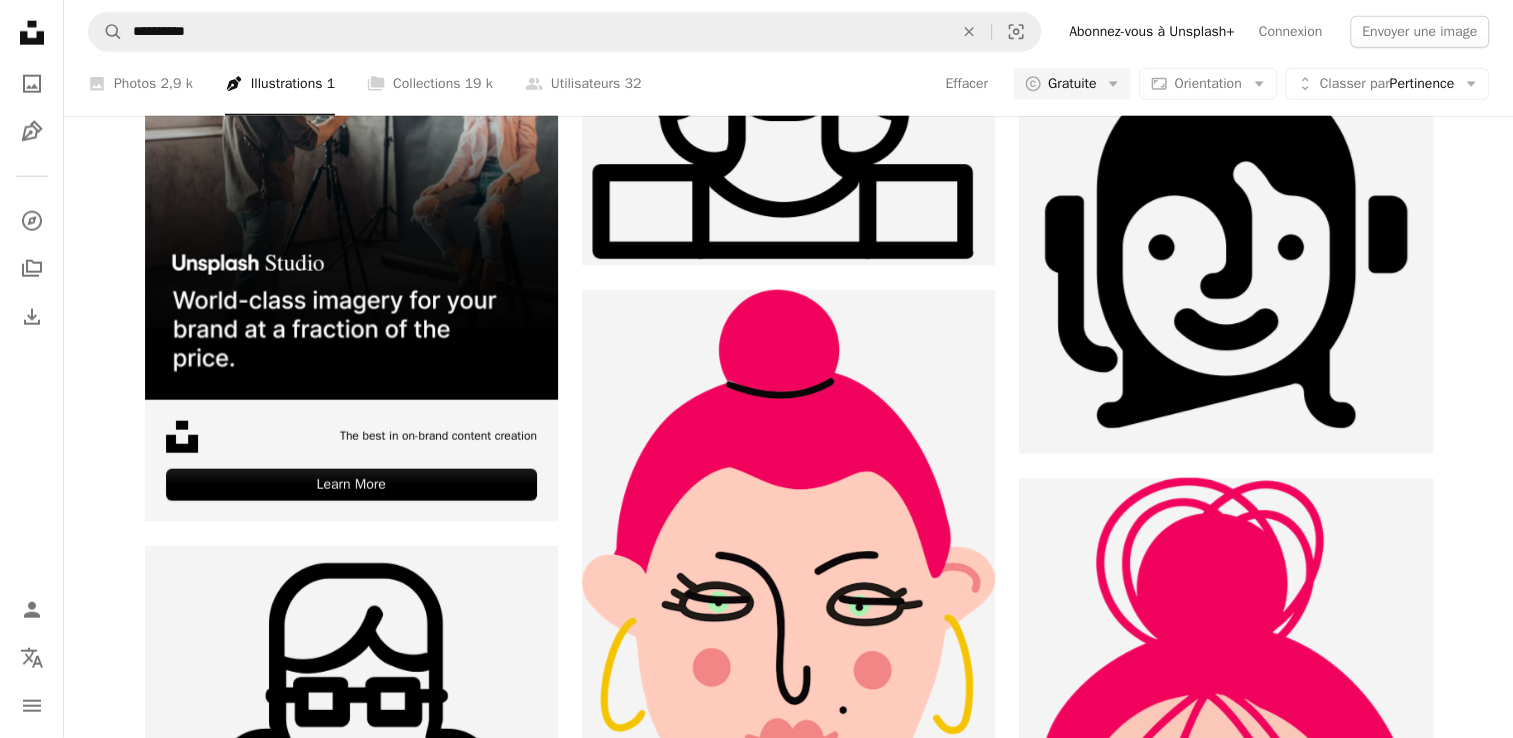 scroll, scrollTop: 14414, scrollLeft: 0, axis: vertical 